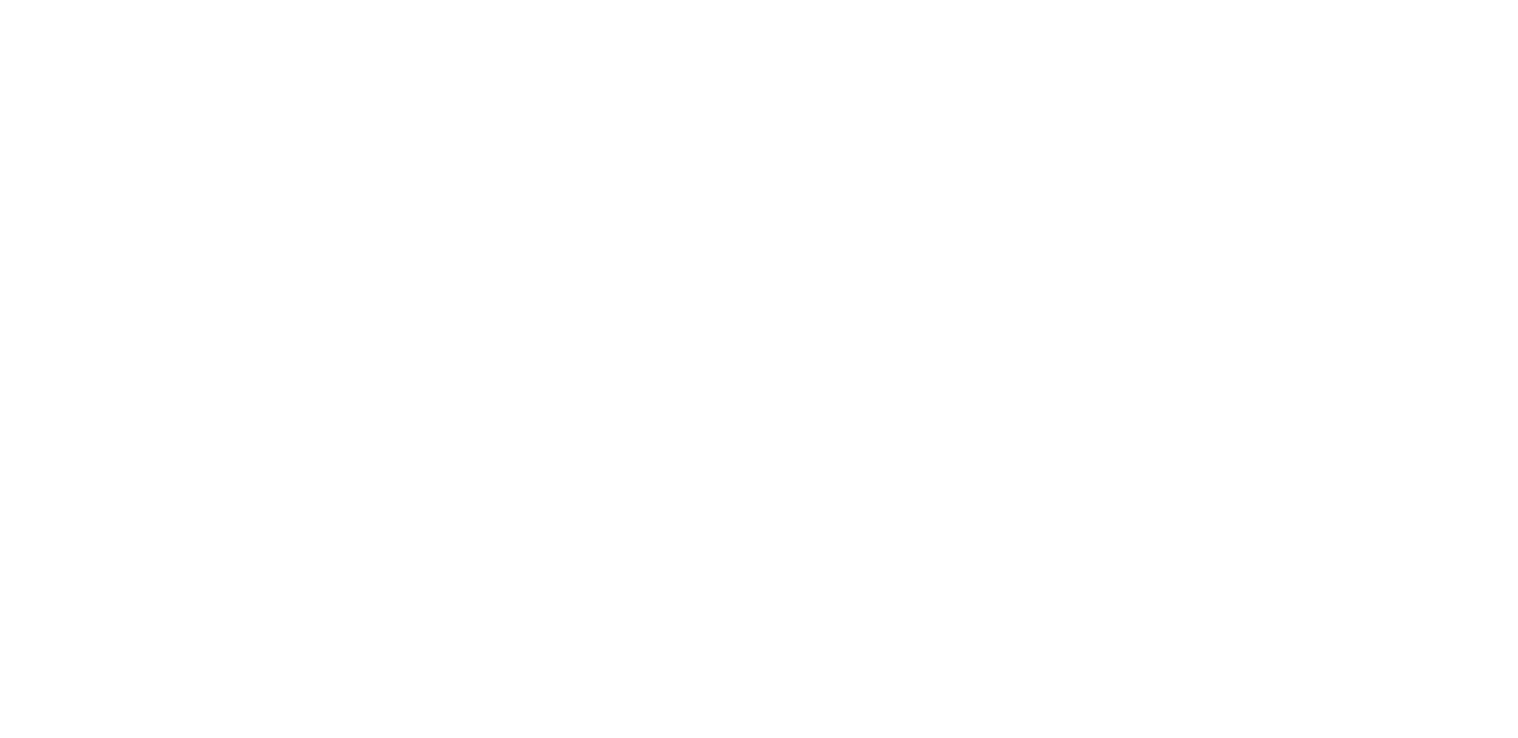 scroll, scrollTop: 0, scrollLeft: 0, axis: both 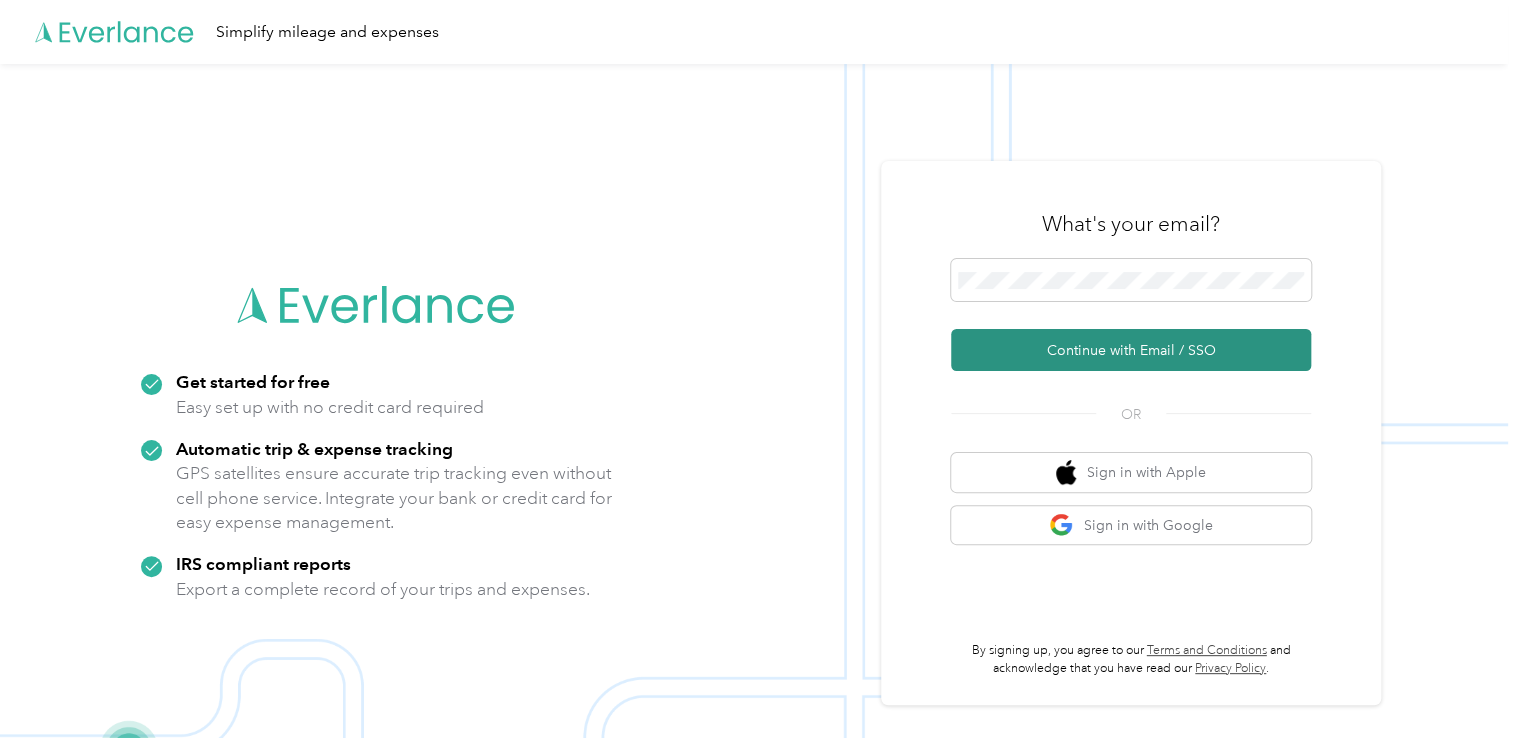 click on "Continue with Email / SSO" at bounding box center [1131, 350] 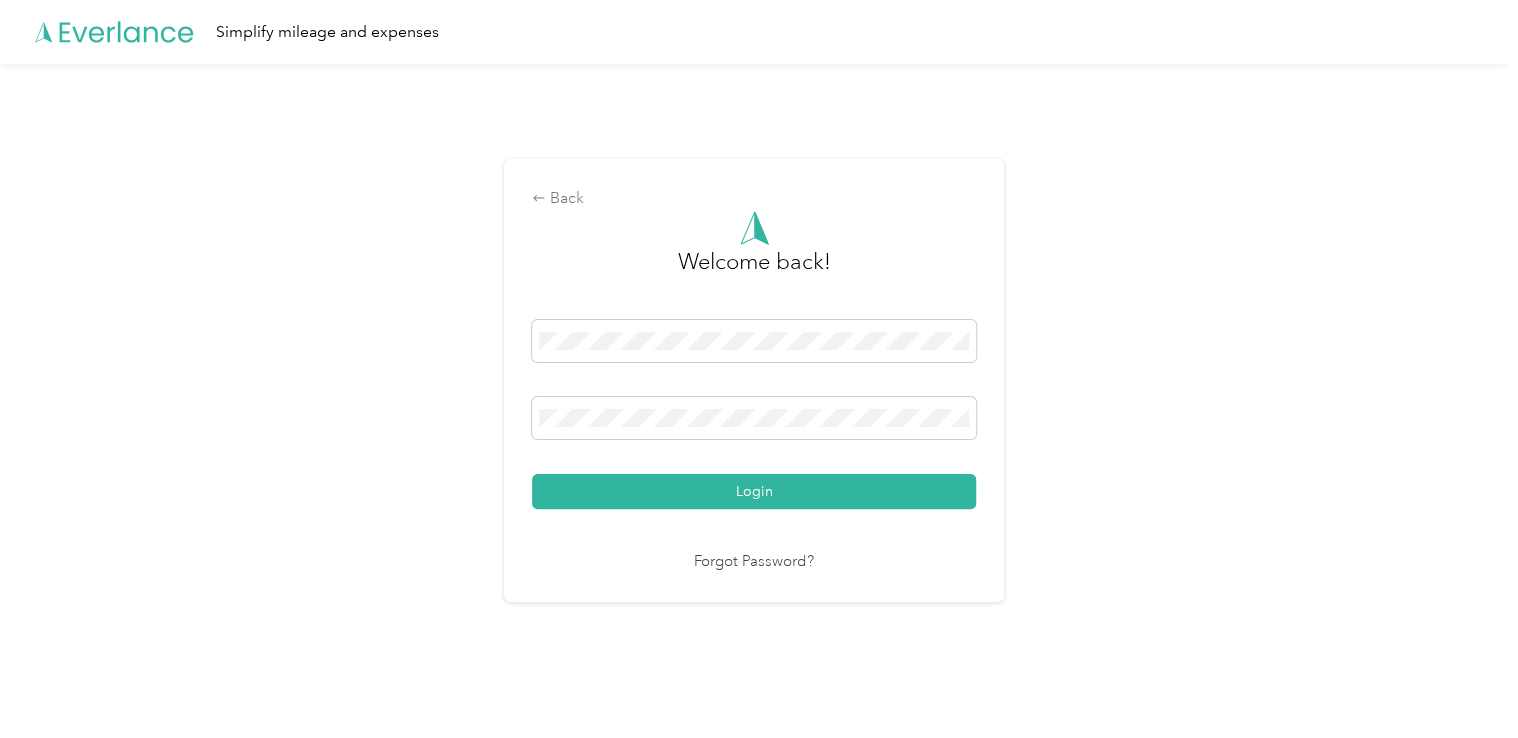 drag, startPoint x: 759, startPoint y: 497, endPoint x: 774, endPoint y: 505, distance: 17 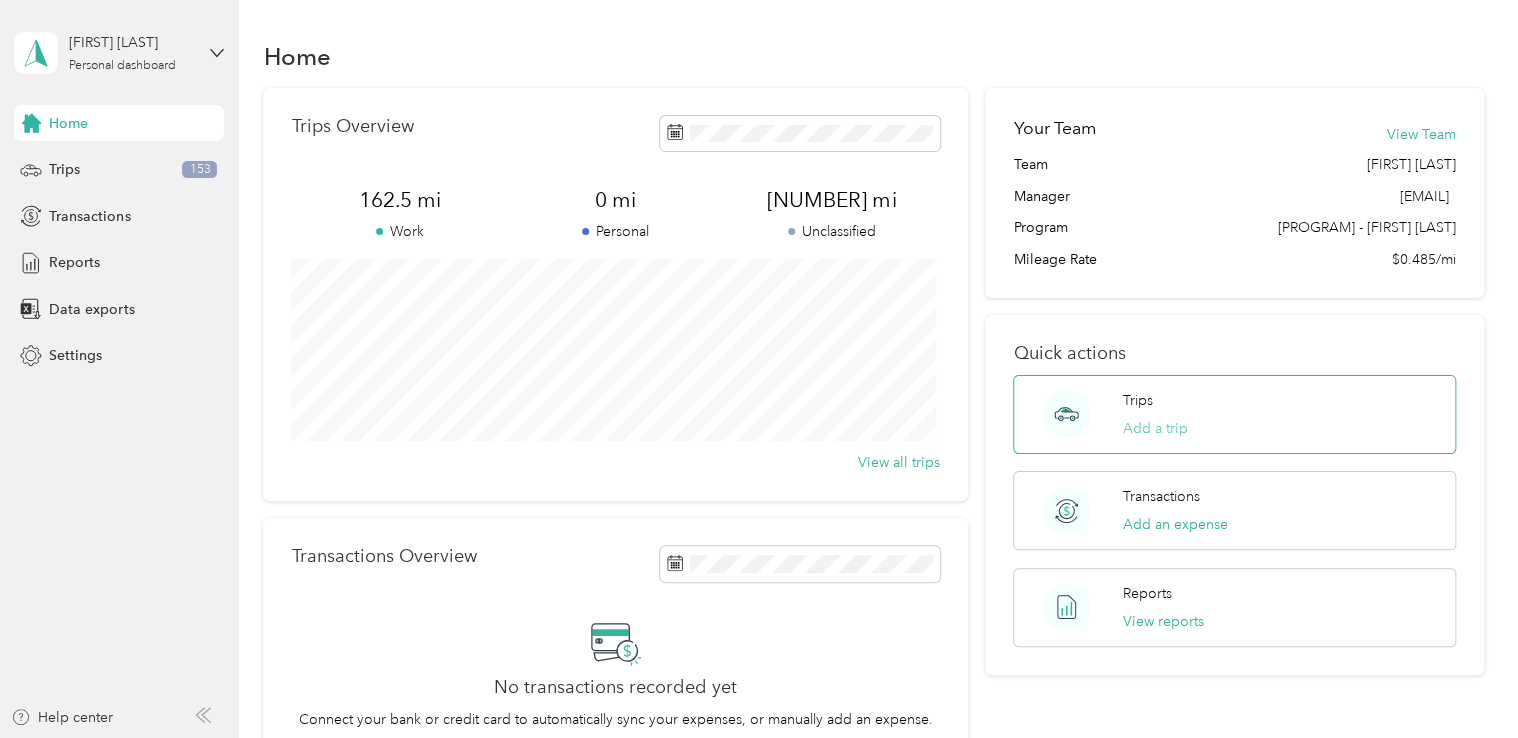 click on "Add a trip" at bounding box center [1155, 428] 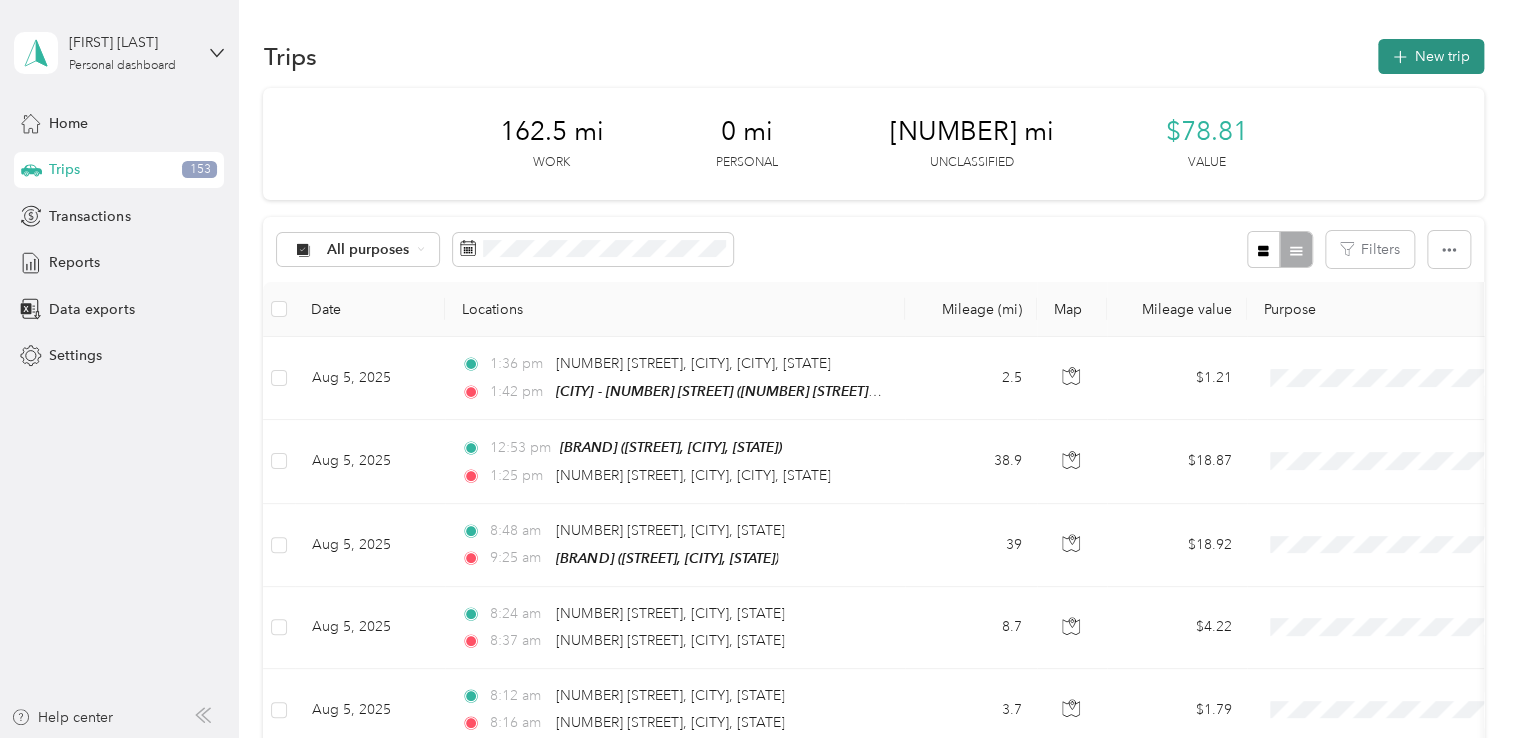 click on "New trip" at bounding box center (1431, 56) 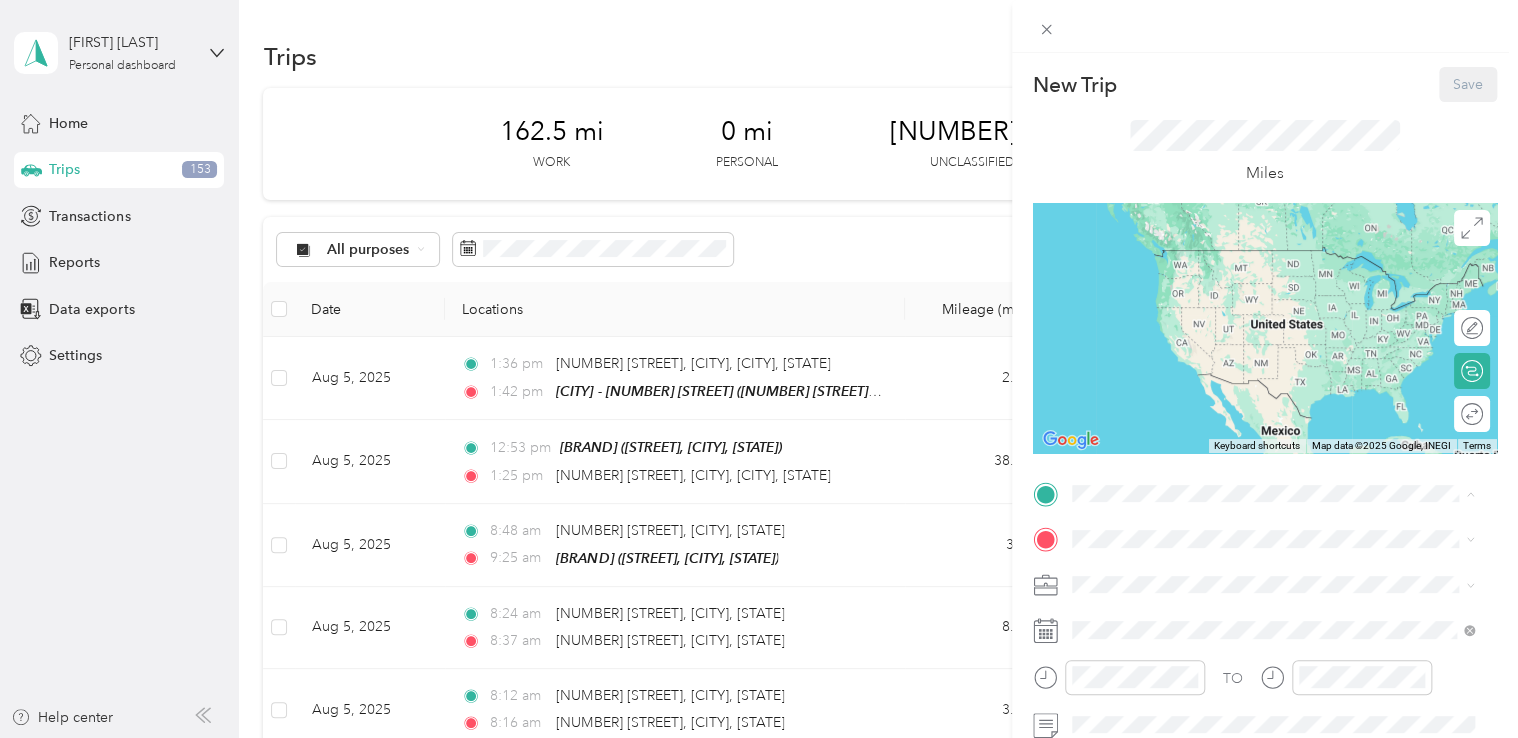 click on "[NUMBER] [STREET], [POSTAL_CODE], [CITY], [STATE], [COUNTRY]" at bounding box center [1283, 297] 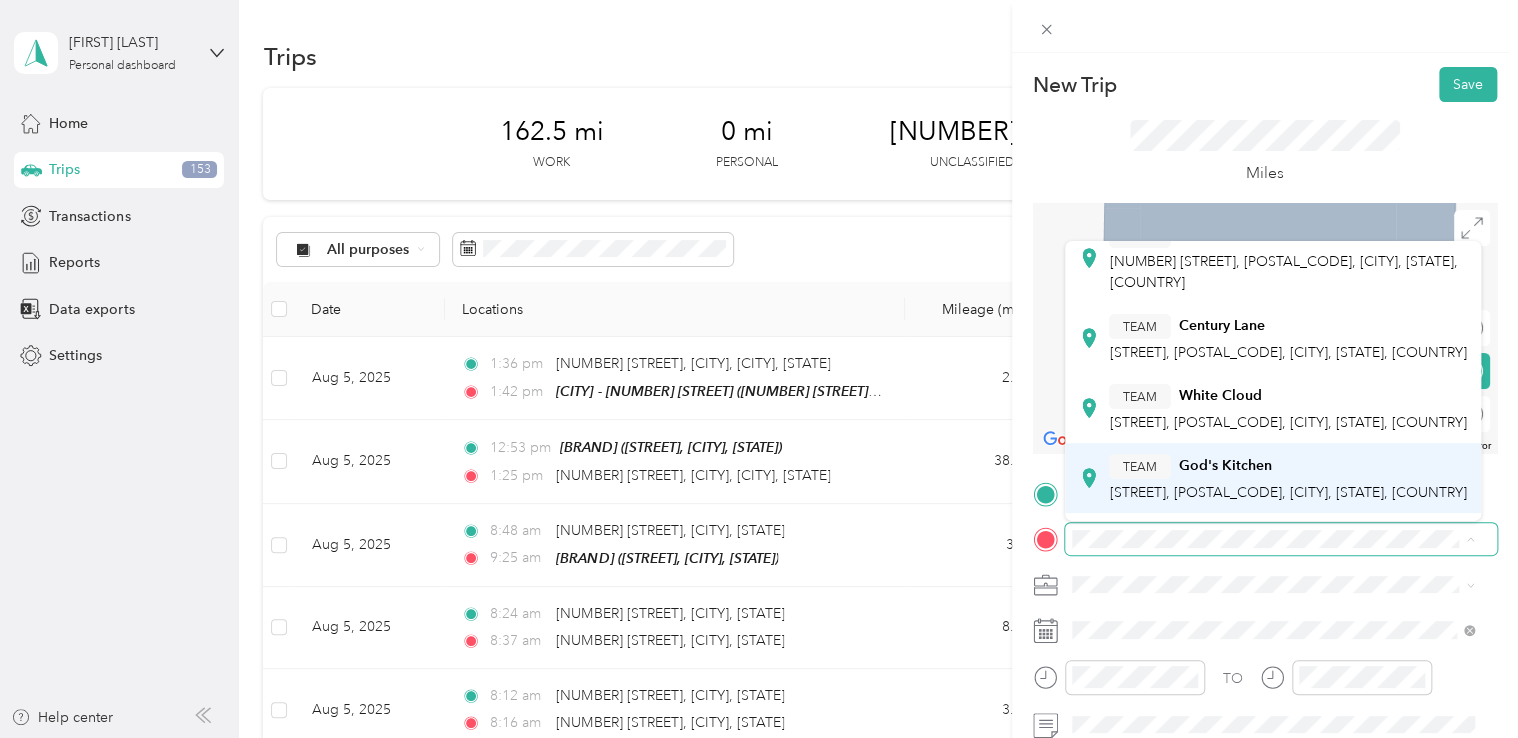 scroll, scrollTop: 0, scrollLeft: 0, axis: both 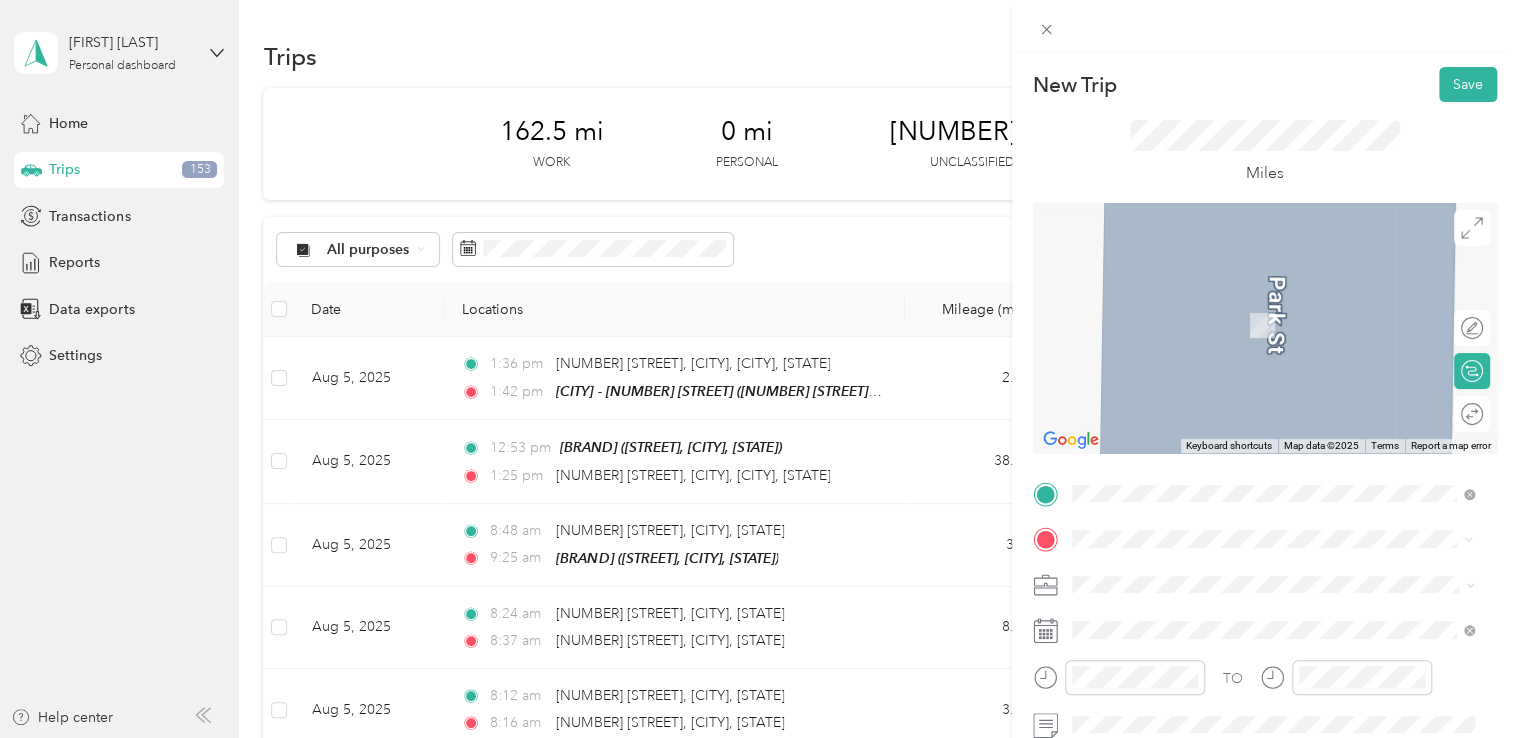 click on "[NUMBER] [STREET]
[CITY], [STATE] [POSTAL_CODE], [COUNTRY]" at bounding box center [1253, 304] 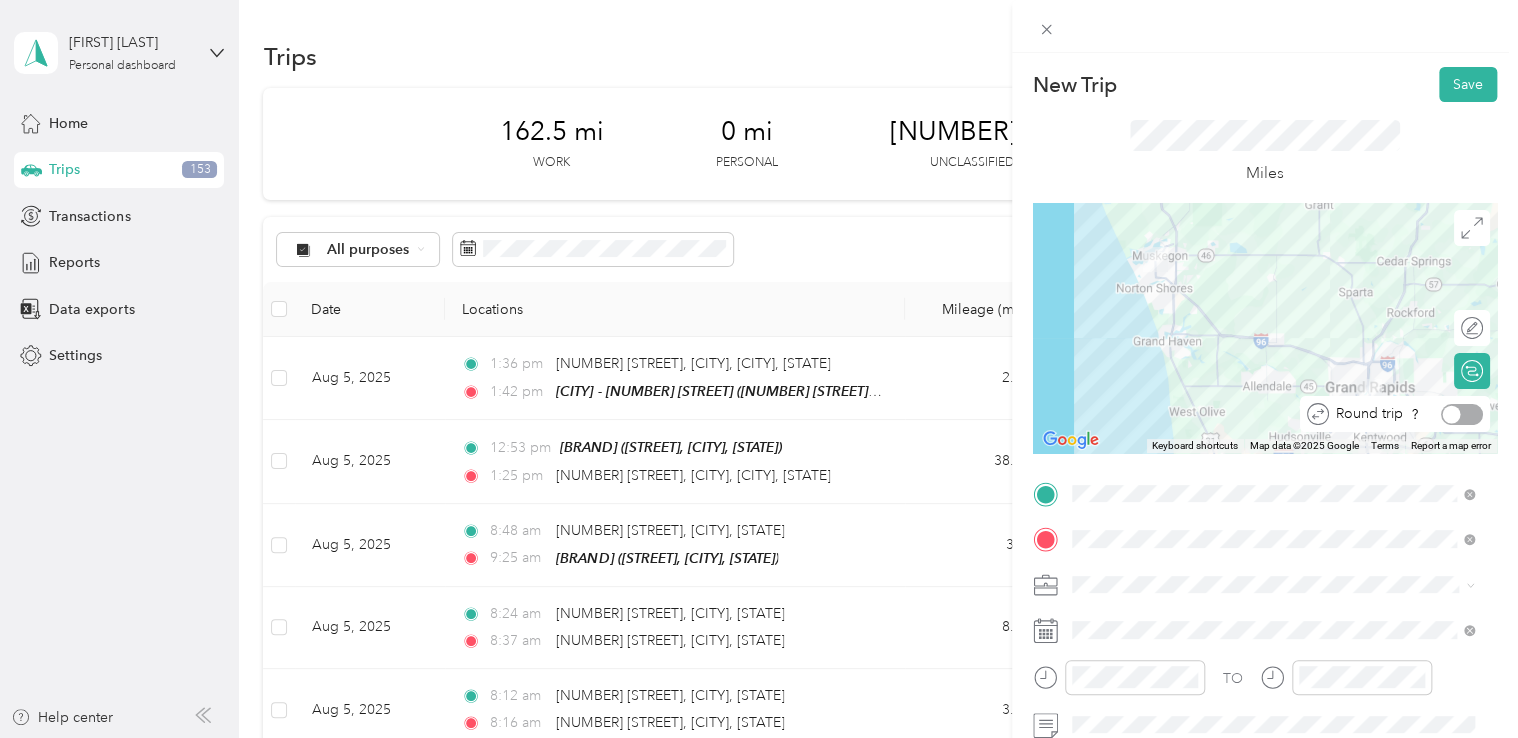 click at bounding box center (1462, 414) 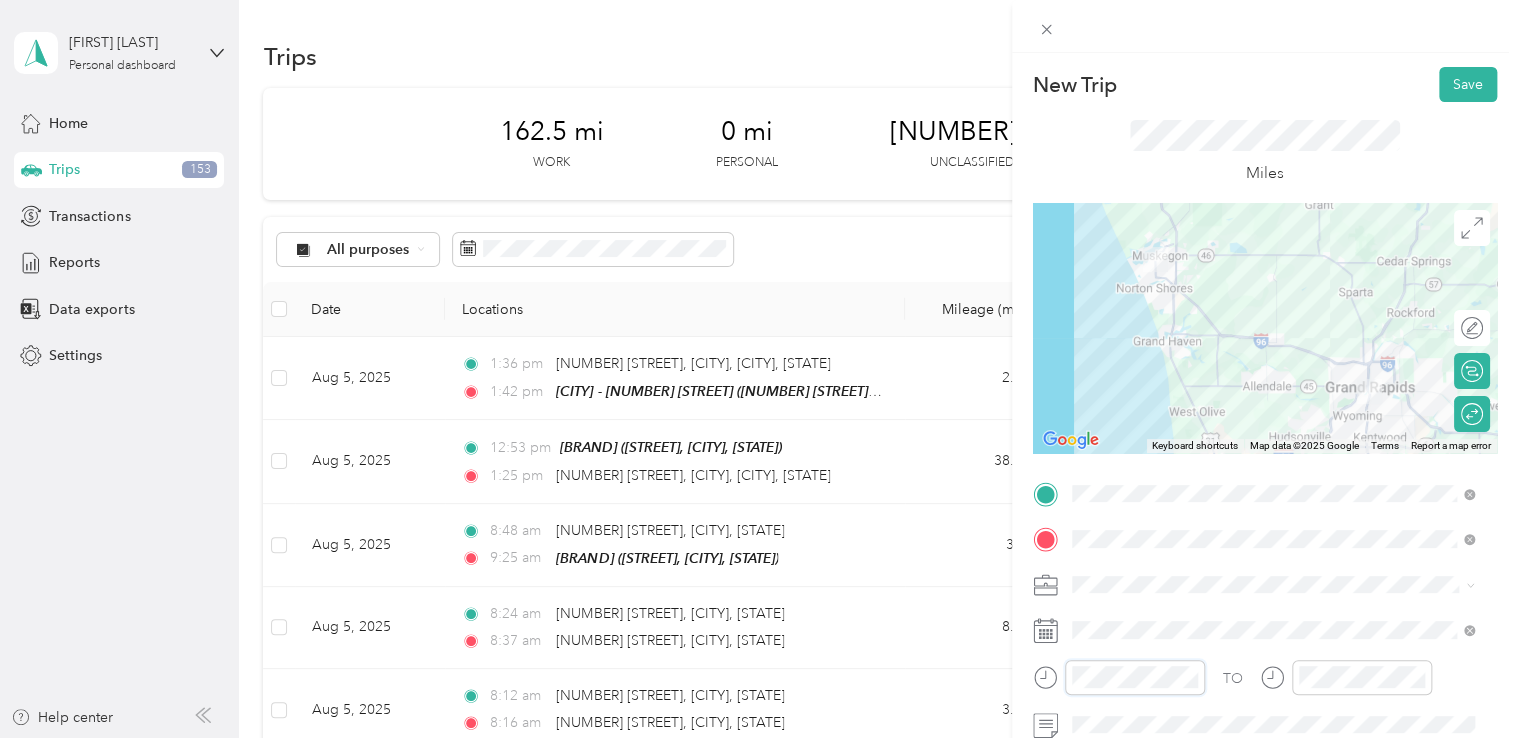 click on "New Trip Save This trip cannot be edited because it is either under review, approved, or paid. Contact your Team Manager to edit it. Miles ← Move left → Move right ↑ Move up ↓ Move down + Zoom in - Zoom out Home Jump left by 75% End Jump right by 75% Page Up Jump up by 75% Page Down Jump down by 75% Keyboard shortcuts Map Data Map data ©2025 Google Map data ©2025 Google 10 km  Click to toggle between metric and imperial units Terms Report a map error Edit route Calculate route Round trip TO Add photo" at bounding box center (1265, 514) 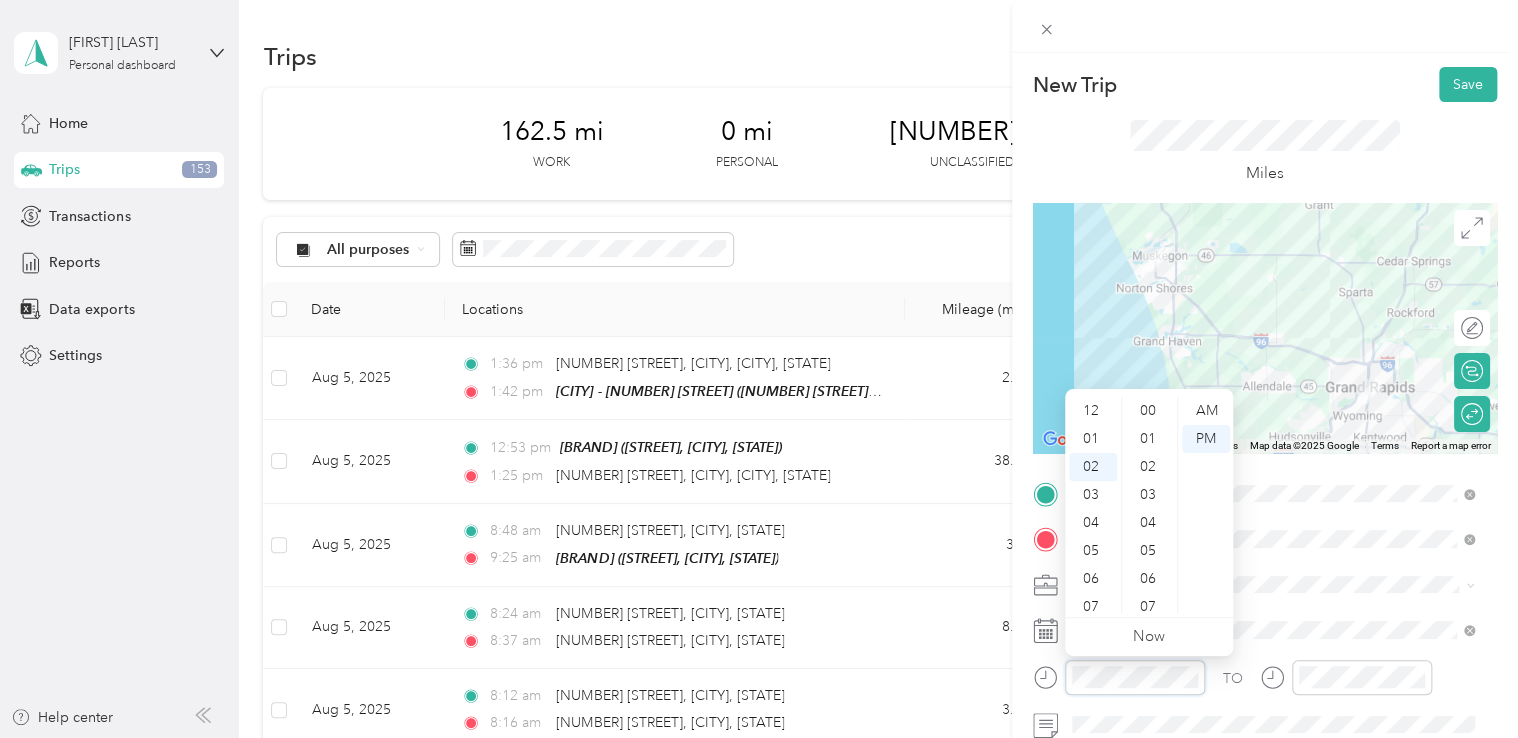 scroll, scrollTop: 56, scrollLeft: 0, axis: vertical 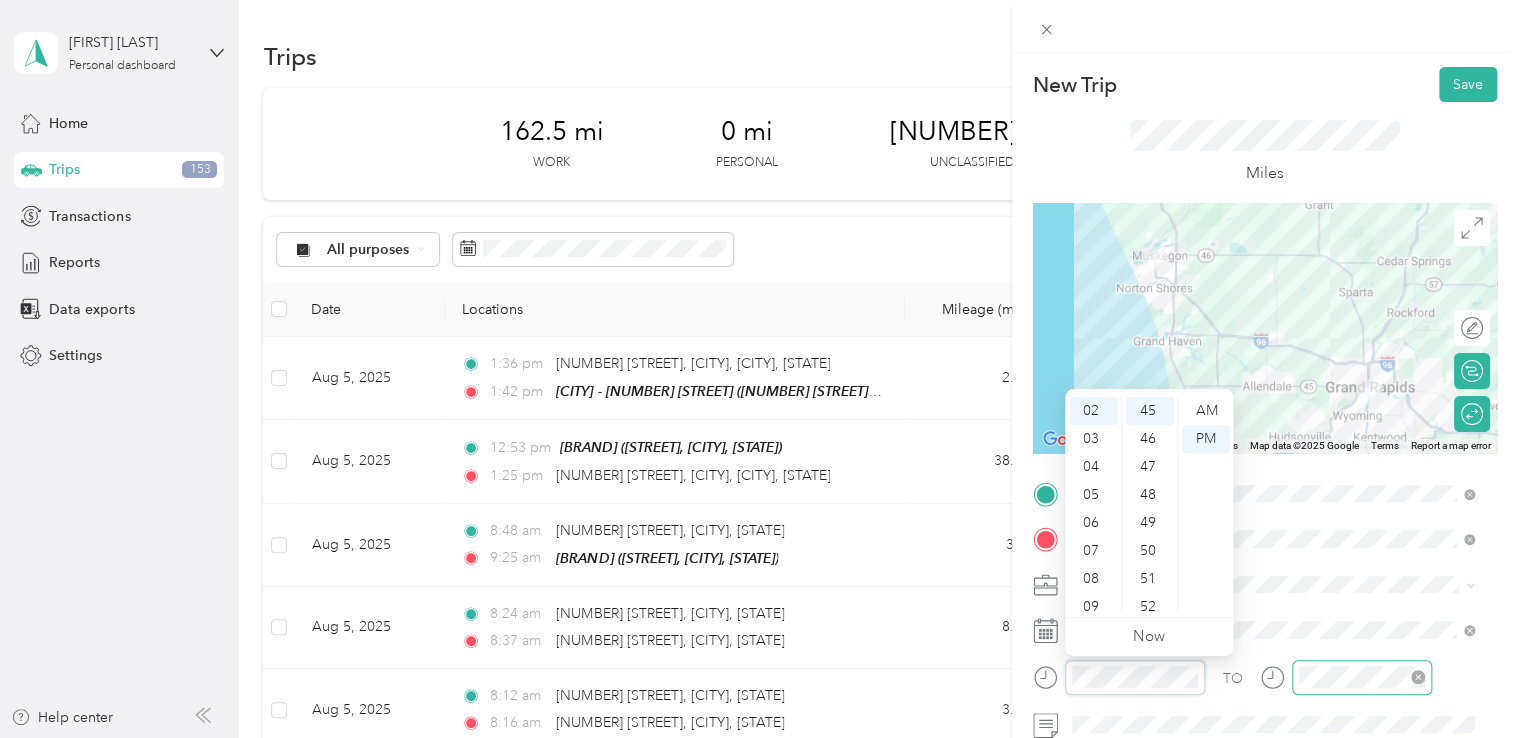 click at bounding box center (1362, 677) 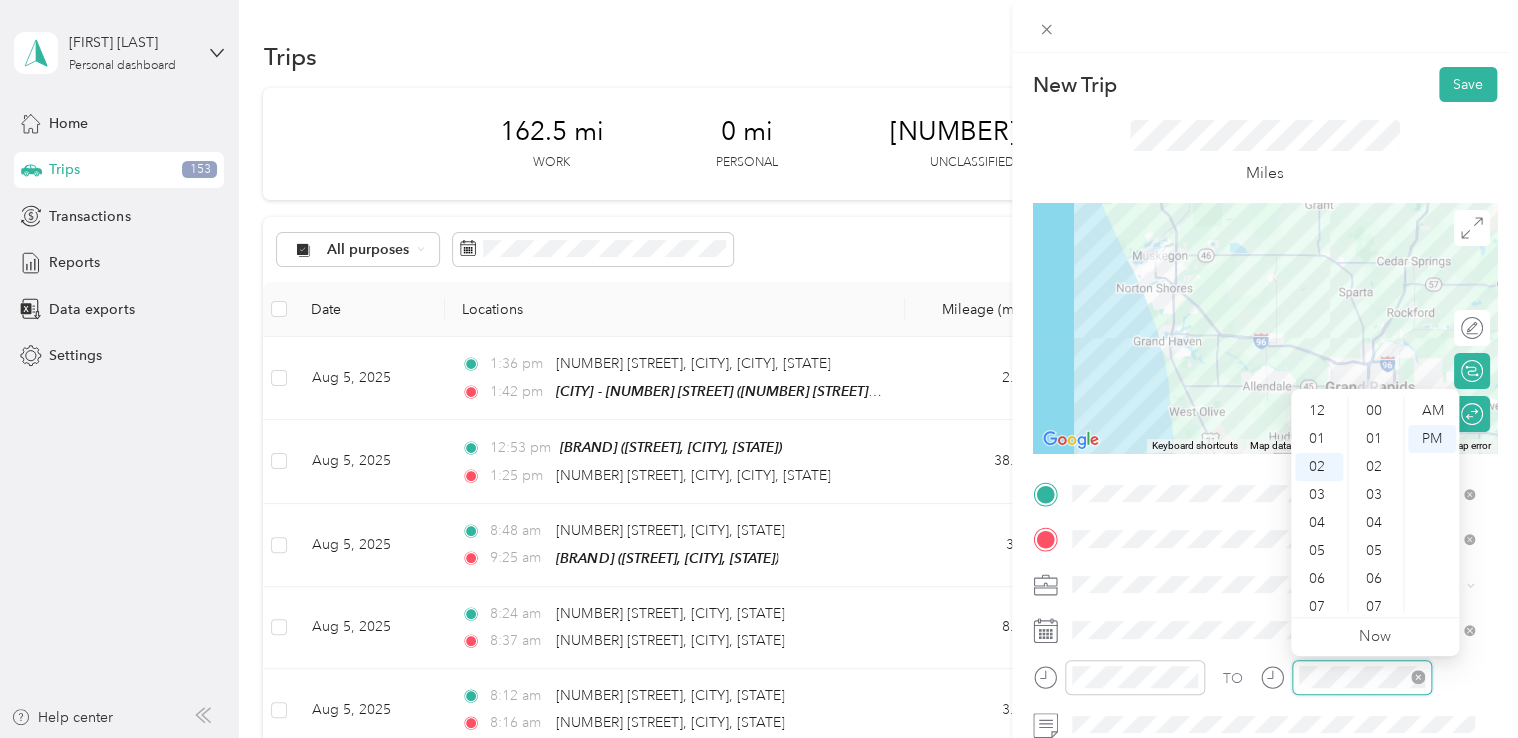 scroll, scrollTop: 56, scrollLeft: 0, axis: vertical 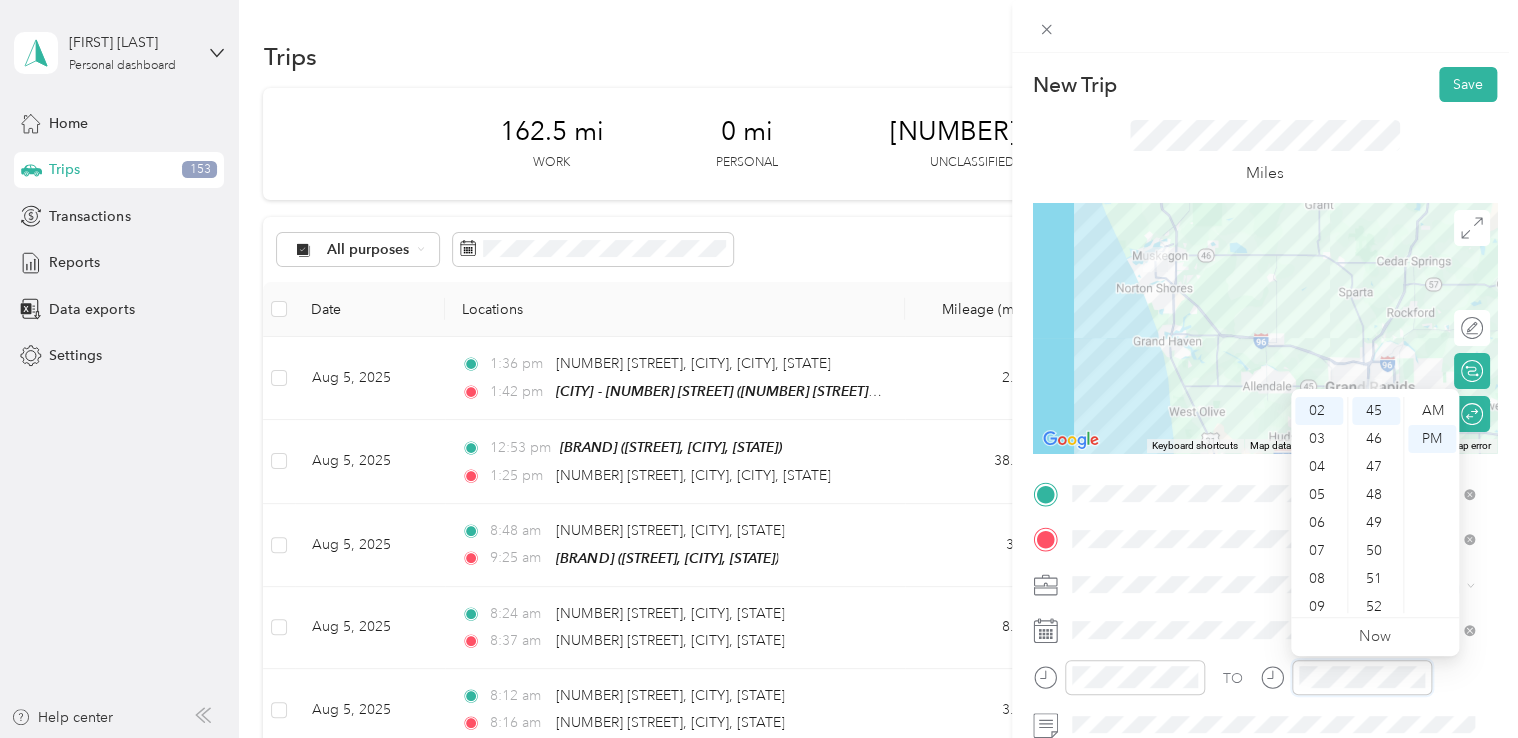 drag, startPoint x: 1375, startPoint y: 688, endPoint x: 1192, endPoint y: 650, distance: 186.90372 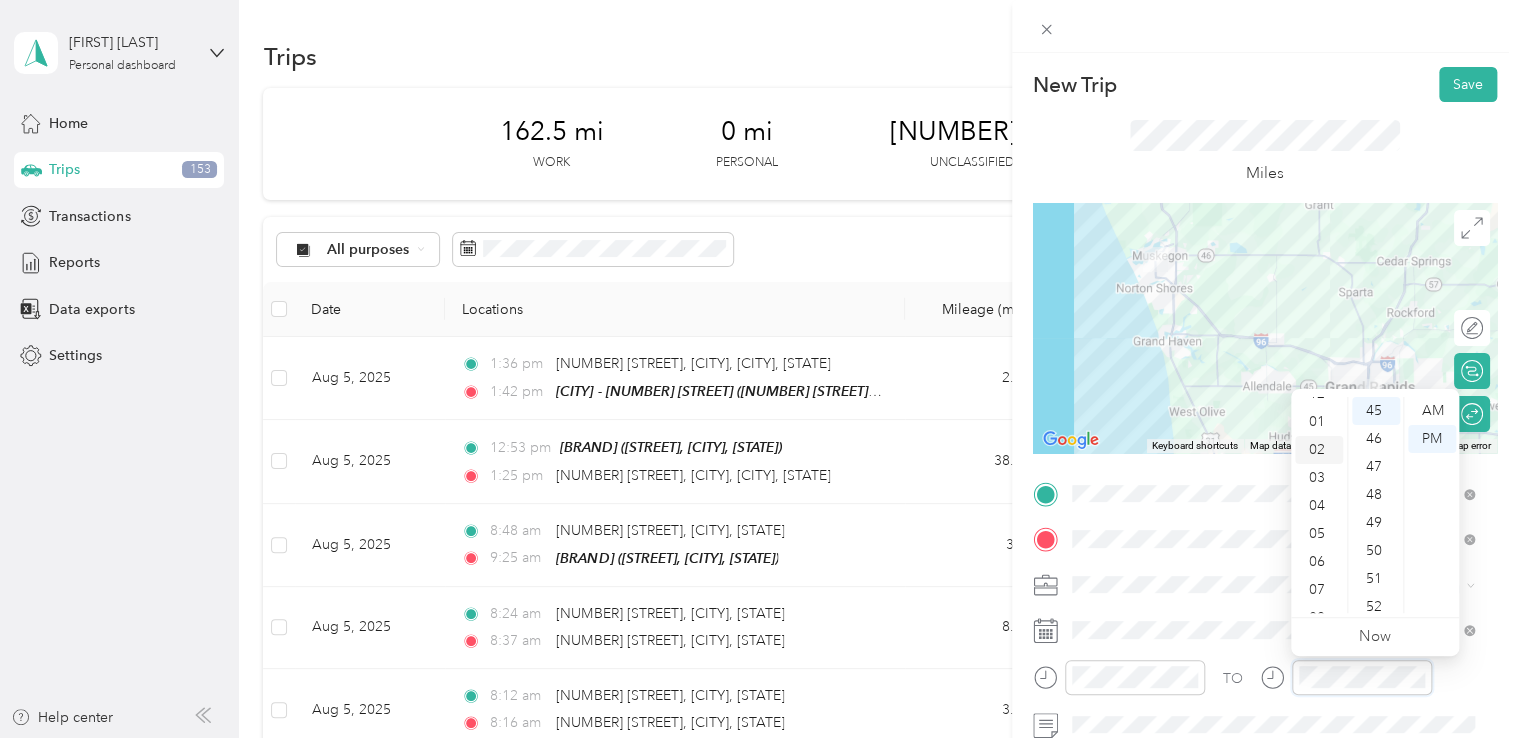 scroll, scrollTop: 0, scrollLeft: 0, axis: both 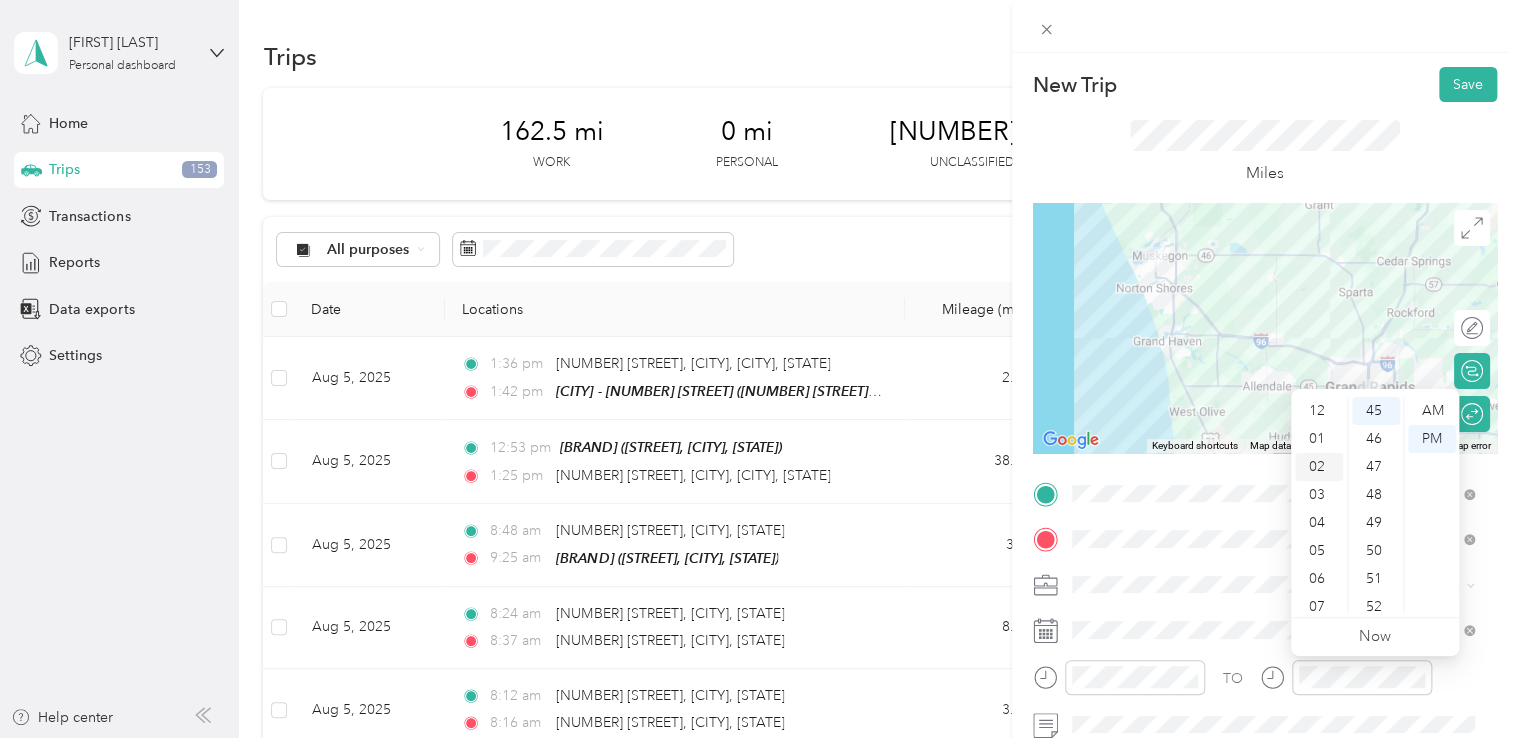 click on "01" at bounding box center [1319, 439] 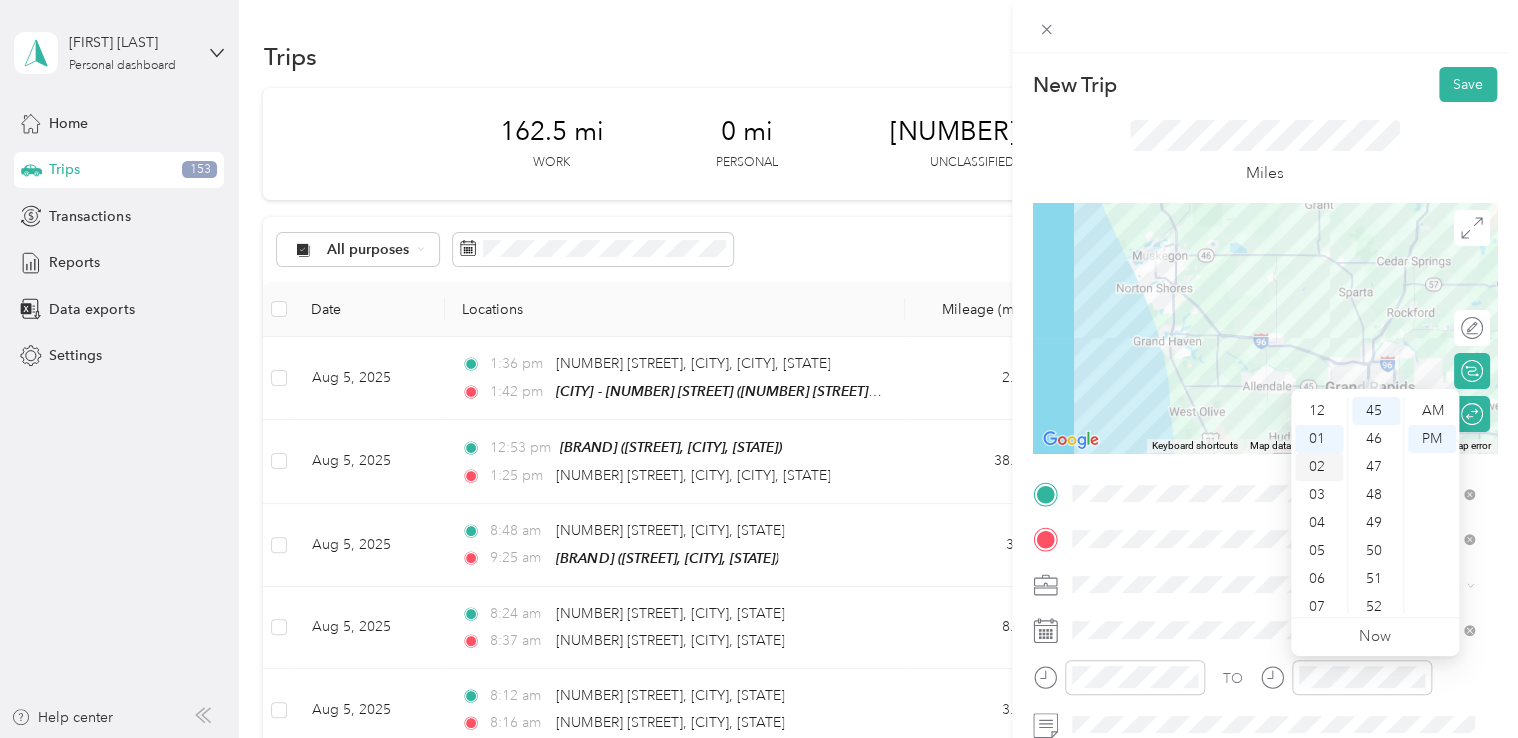 scroll, scrollTop: 28, scrollLeft: 0, axis: vertical 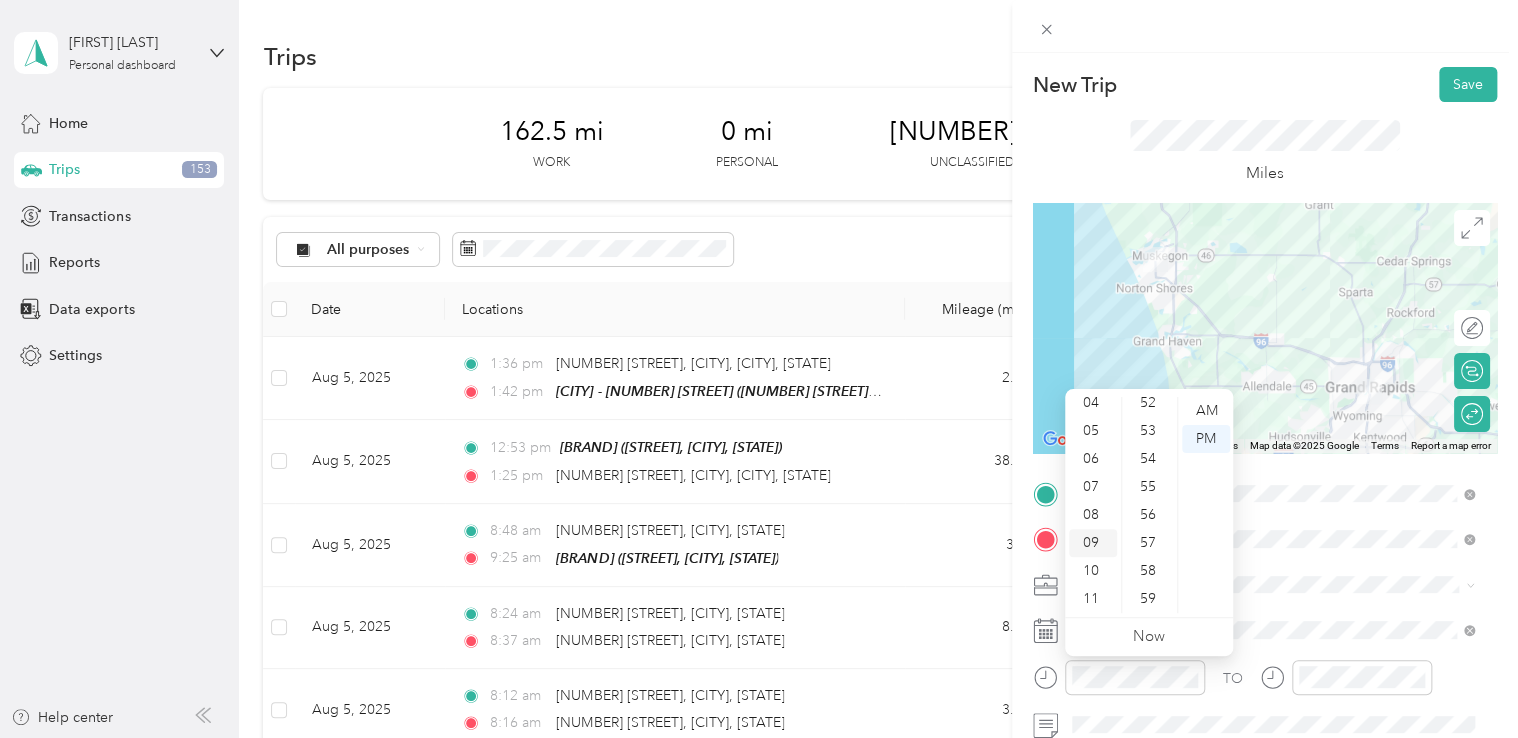 click on "09" at bounding box center [1093, 543] 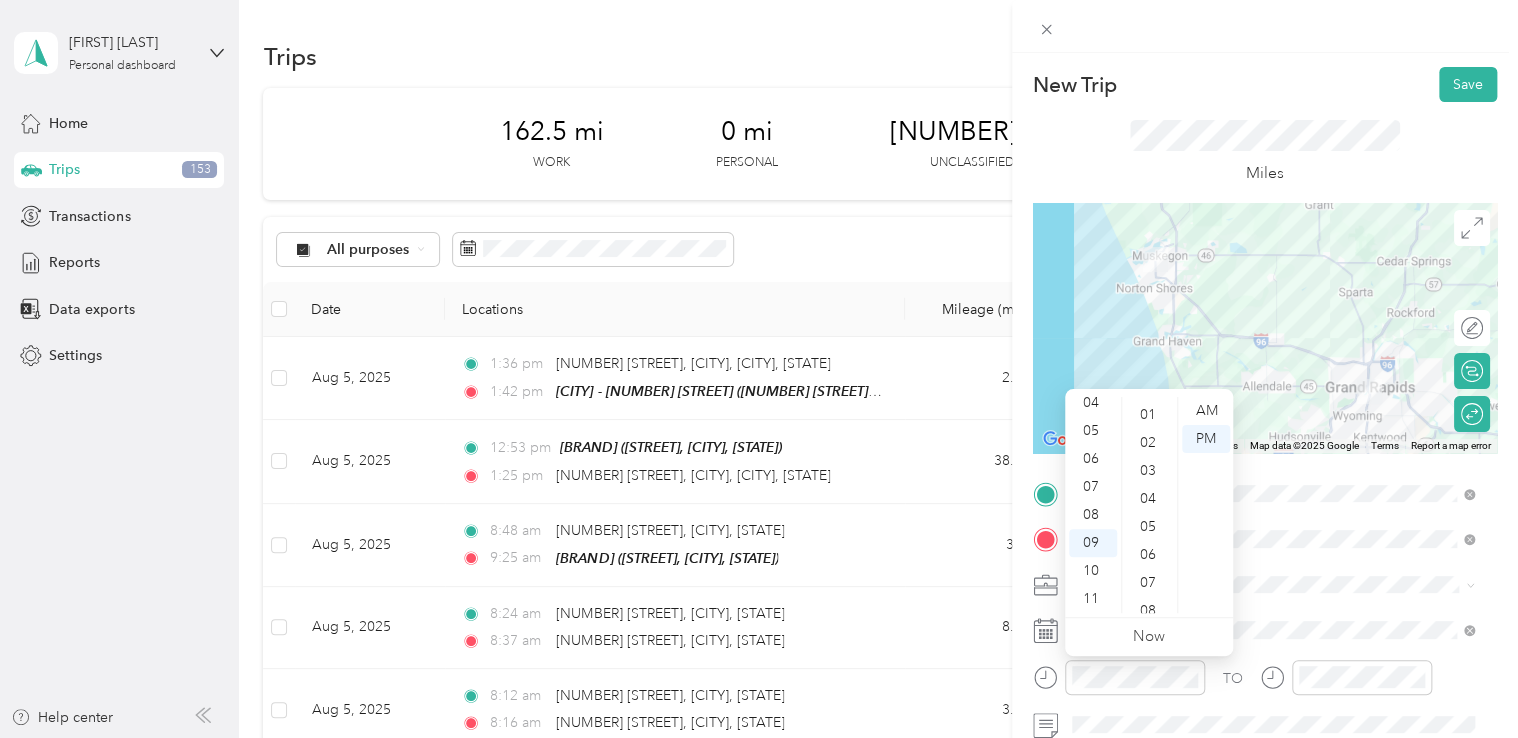 scroll, scrollTop: 0, scrollLeft: 0, axis: both 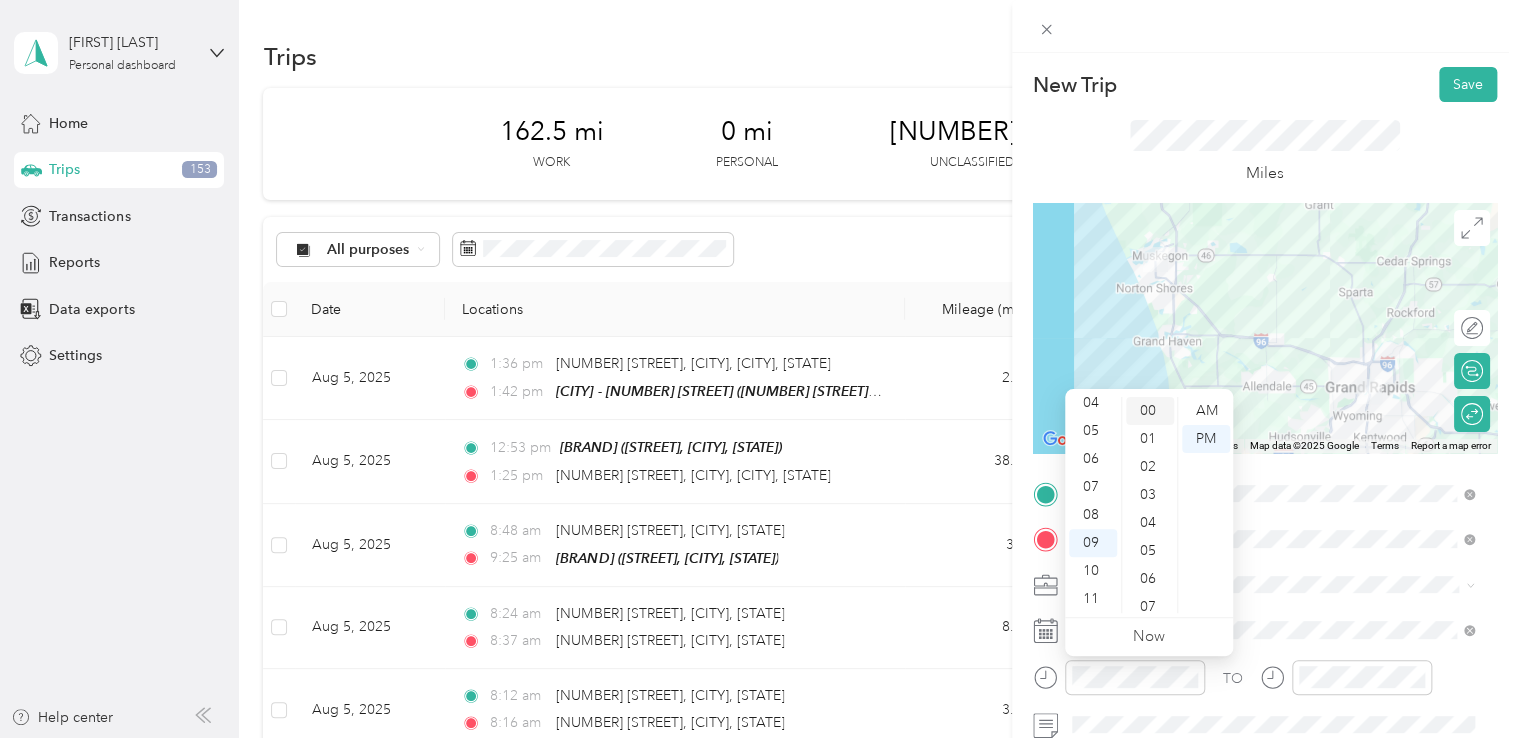 click on "00" at bounding box center [1150, 411] 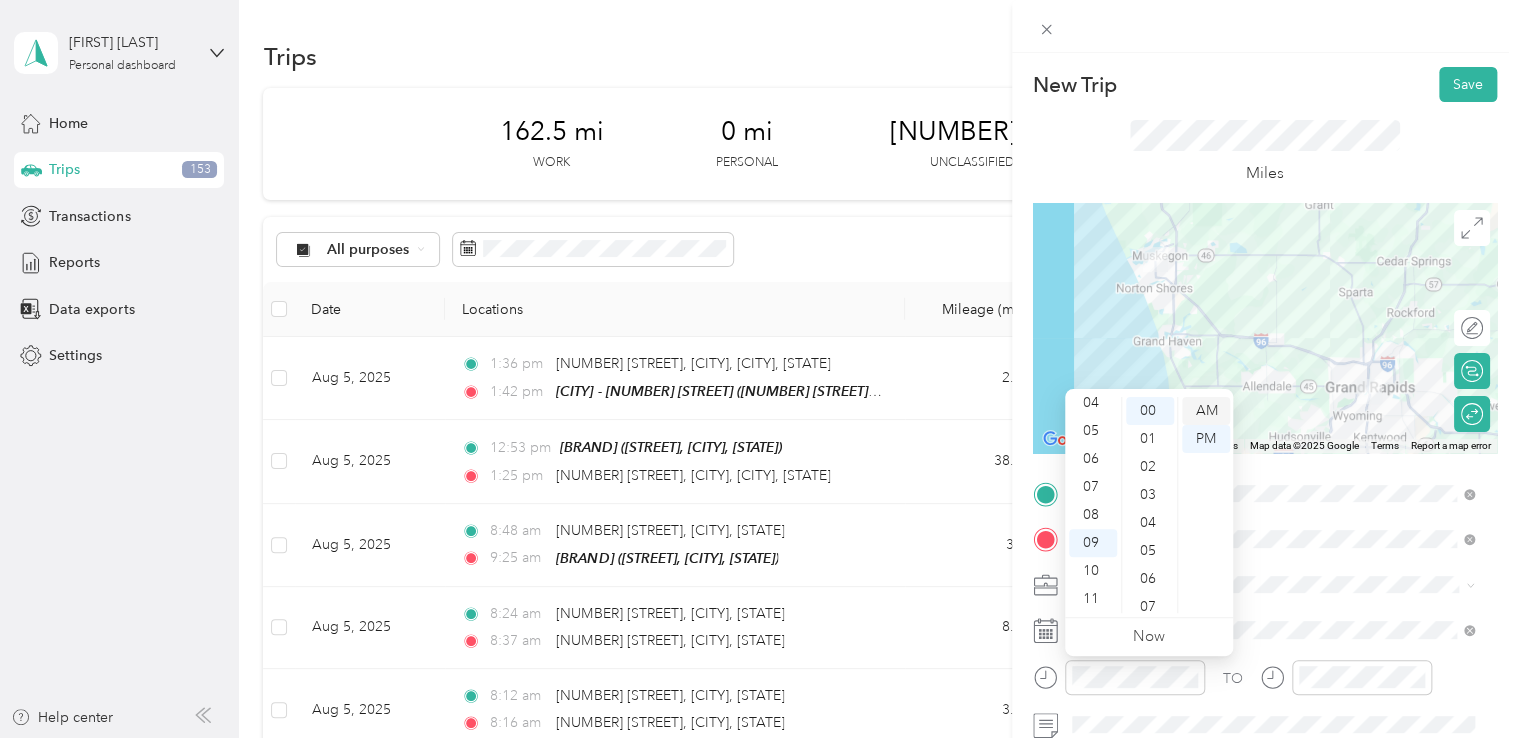 click on "AM" at bounding box center (1206, 411) 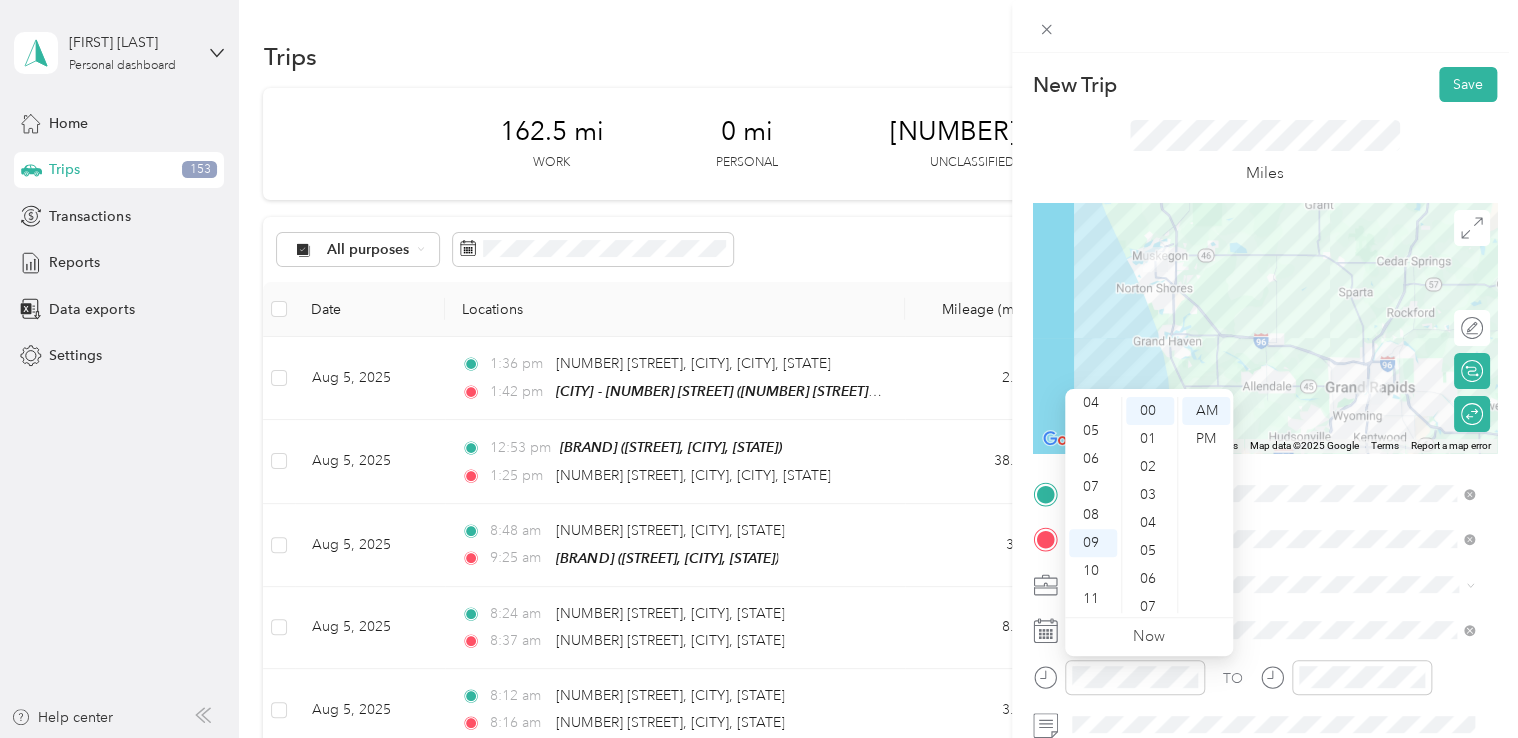 click on "TO Add photo" at bounding box center (1265, 719) 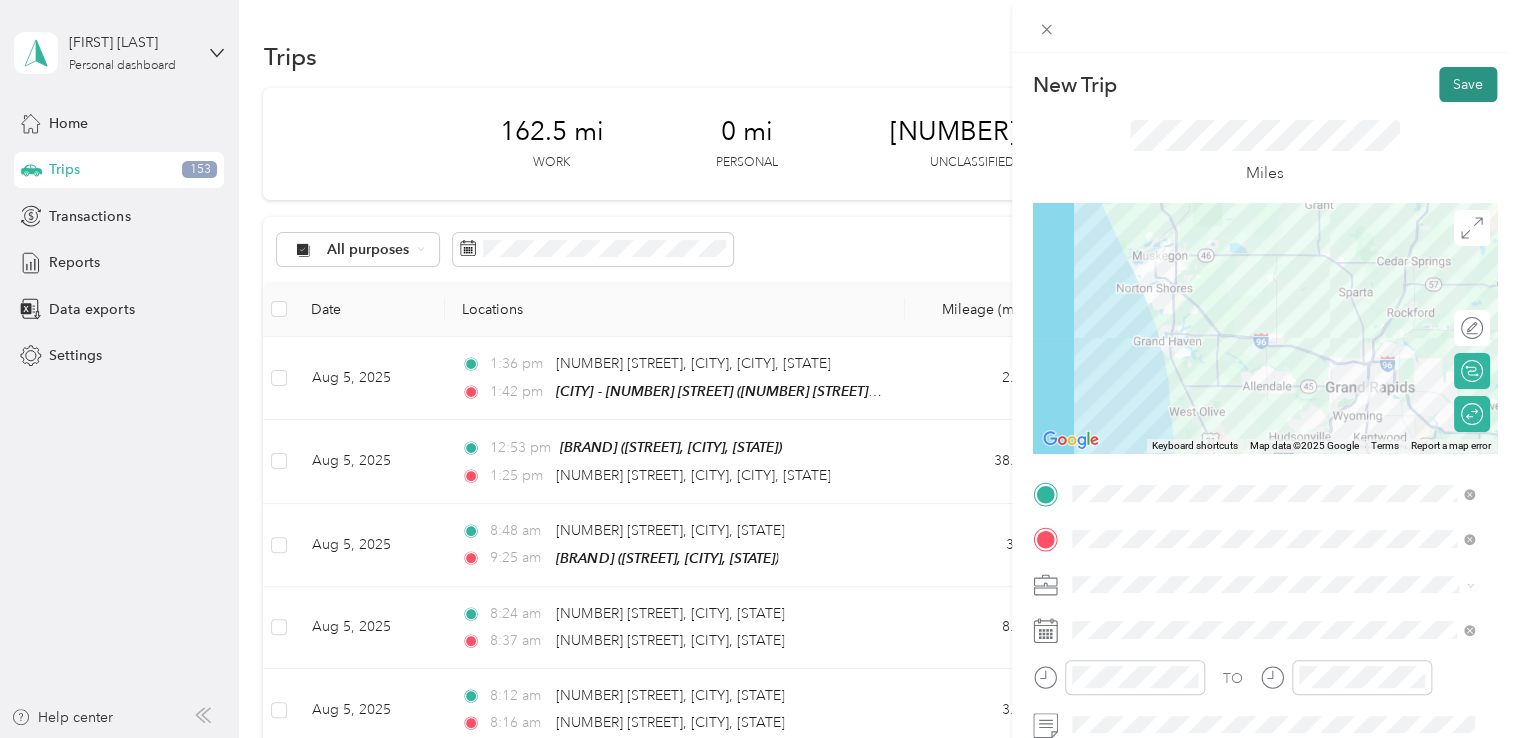 click on "Save" at bounding box center (1468, 84) 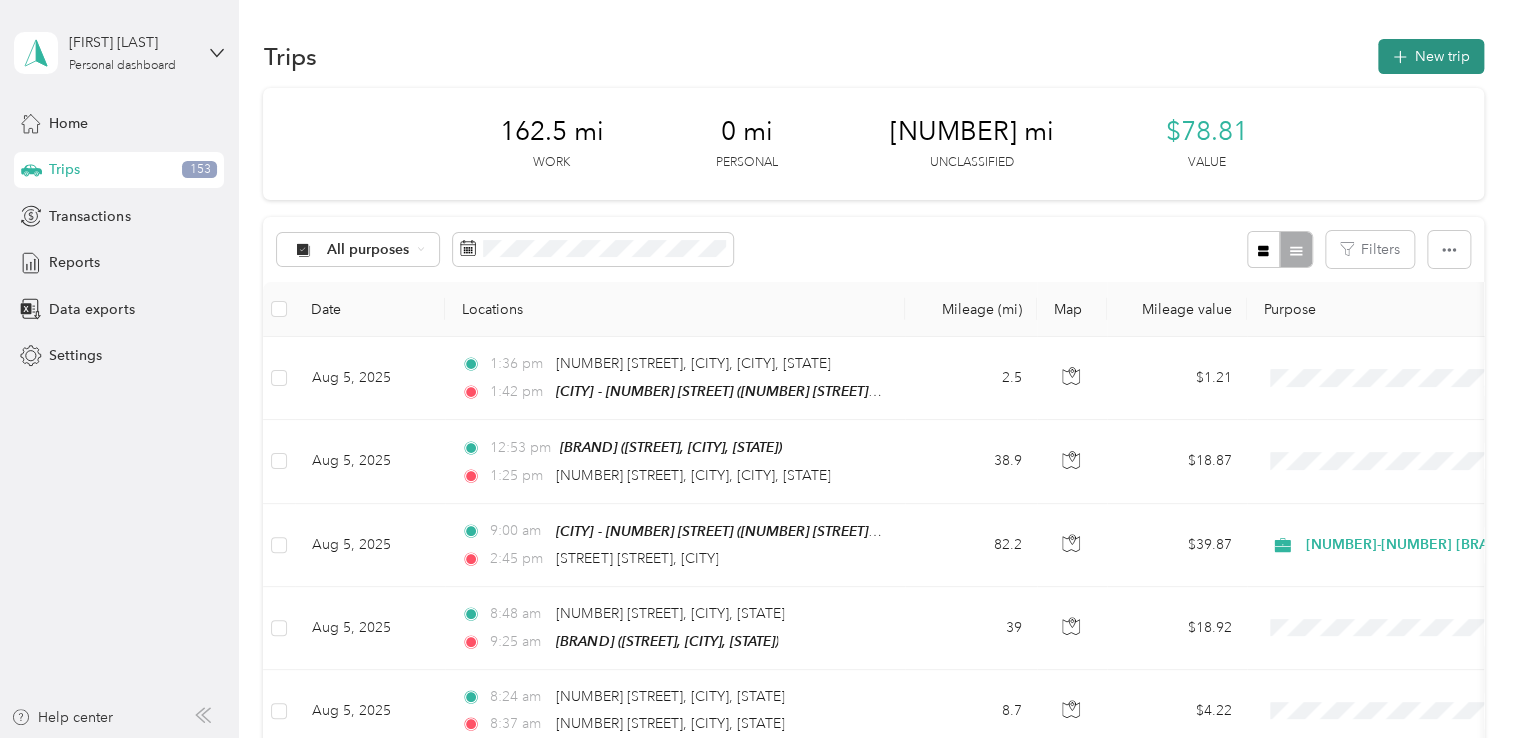 click on "New trip" at bounding box center (1431, 56) 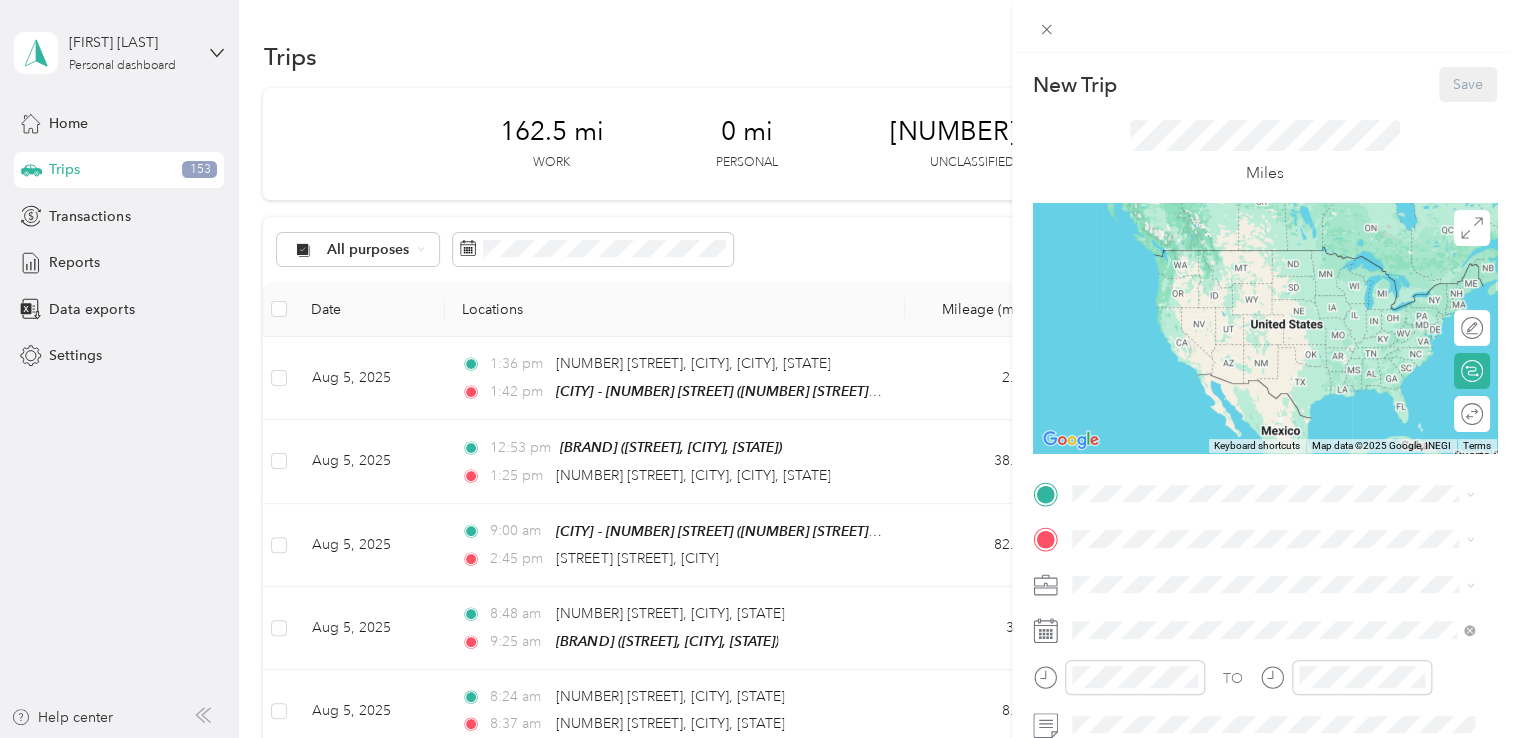 click on "[NUMBER] [STREET], [POSTAL_CODE], [CITY], [STATE], [COUNTRY]" at bounding box center [1283, 294] 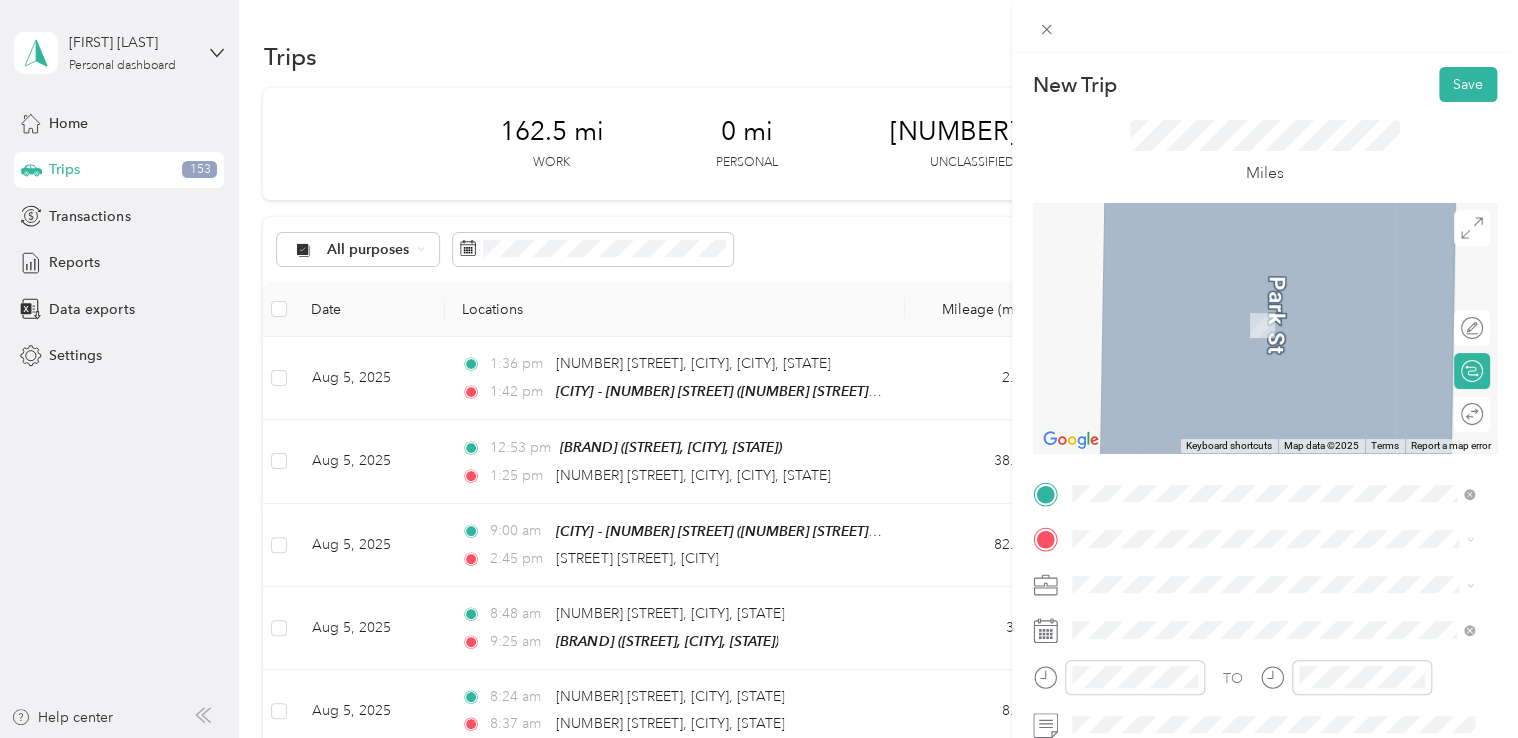 click 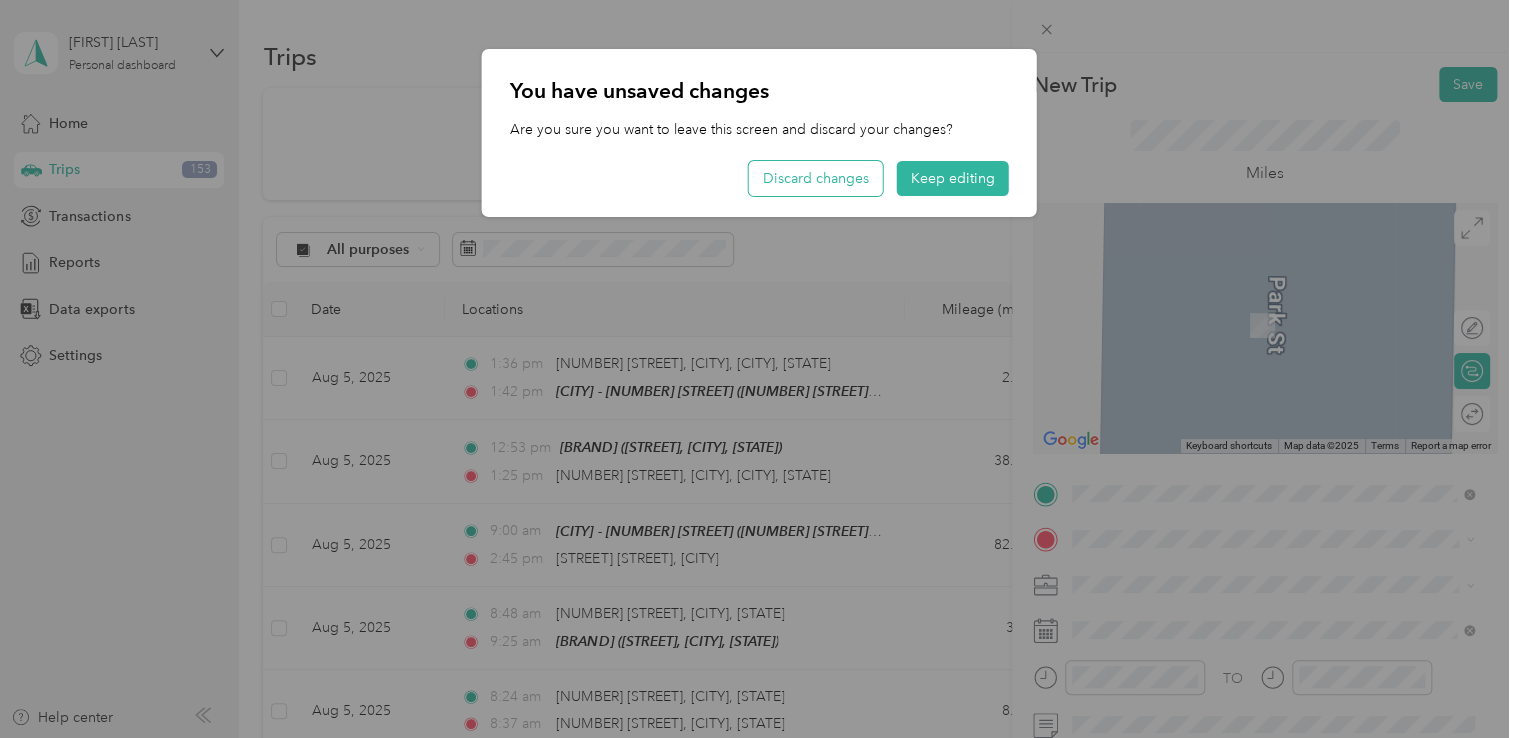 click on "Discard changes" at bounding box center [816, 178] 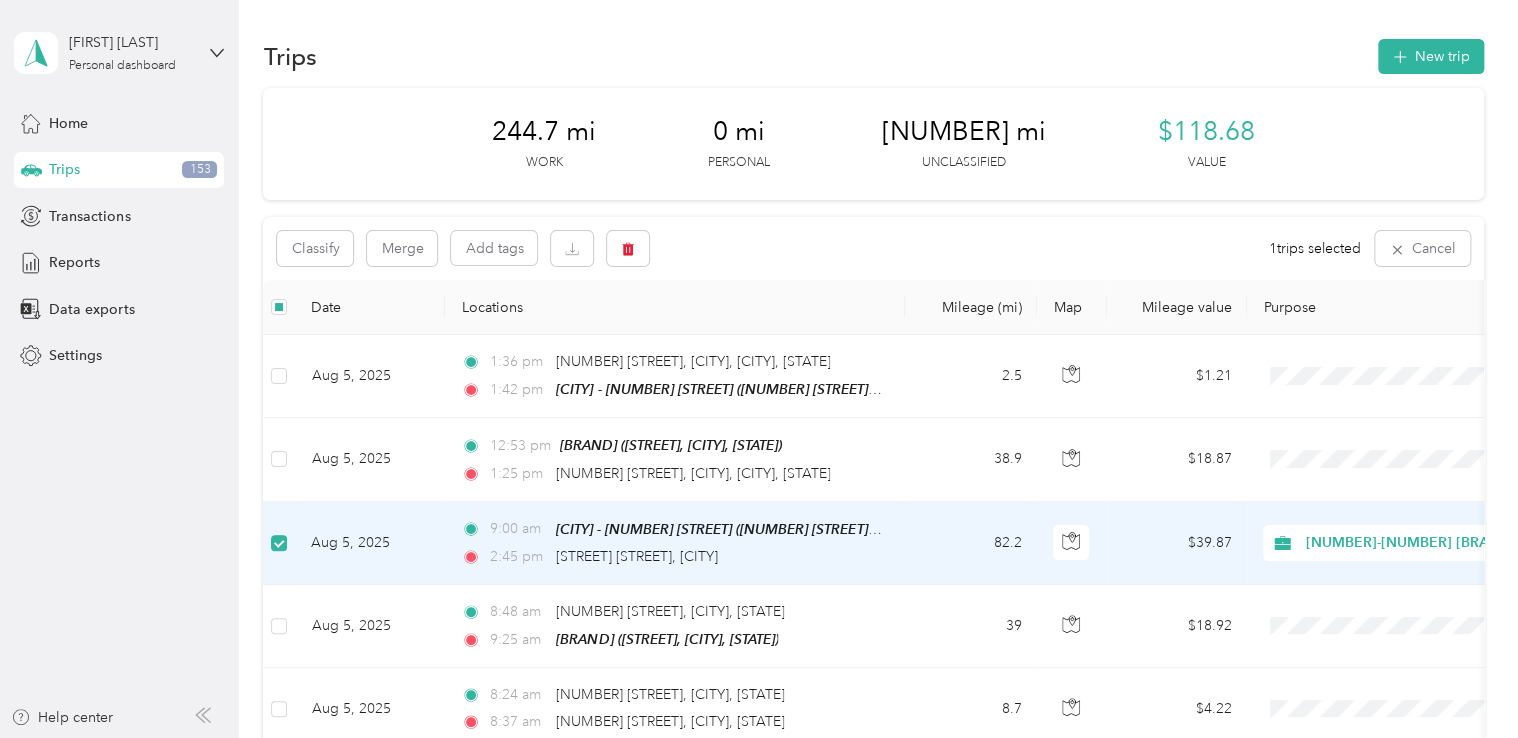 click on "[NUMBER]-[NUMBER] [BRAND]" at bounding box center [1411, 543] 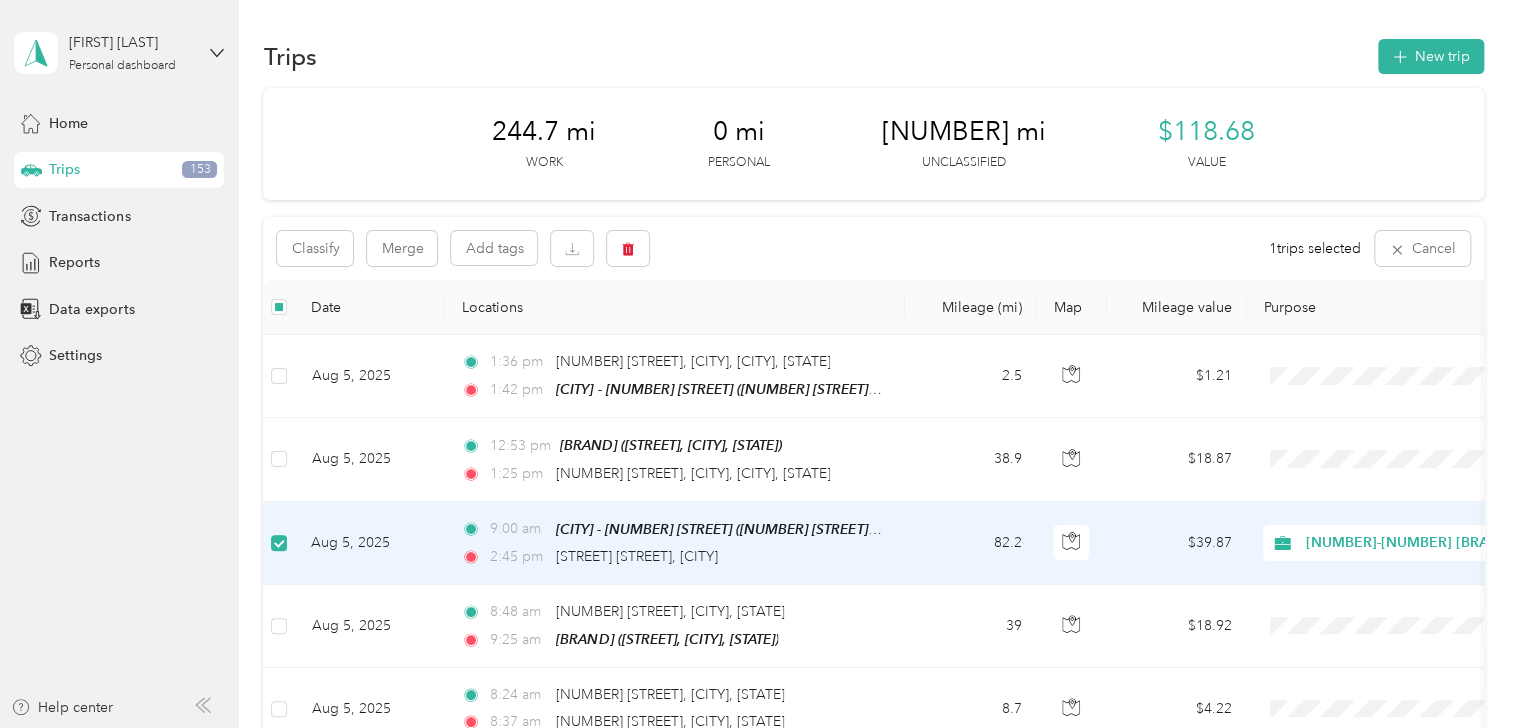 click on "[NUMBER]-[NUMBER] [BRAND]" at bounding box center [1430, 612] 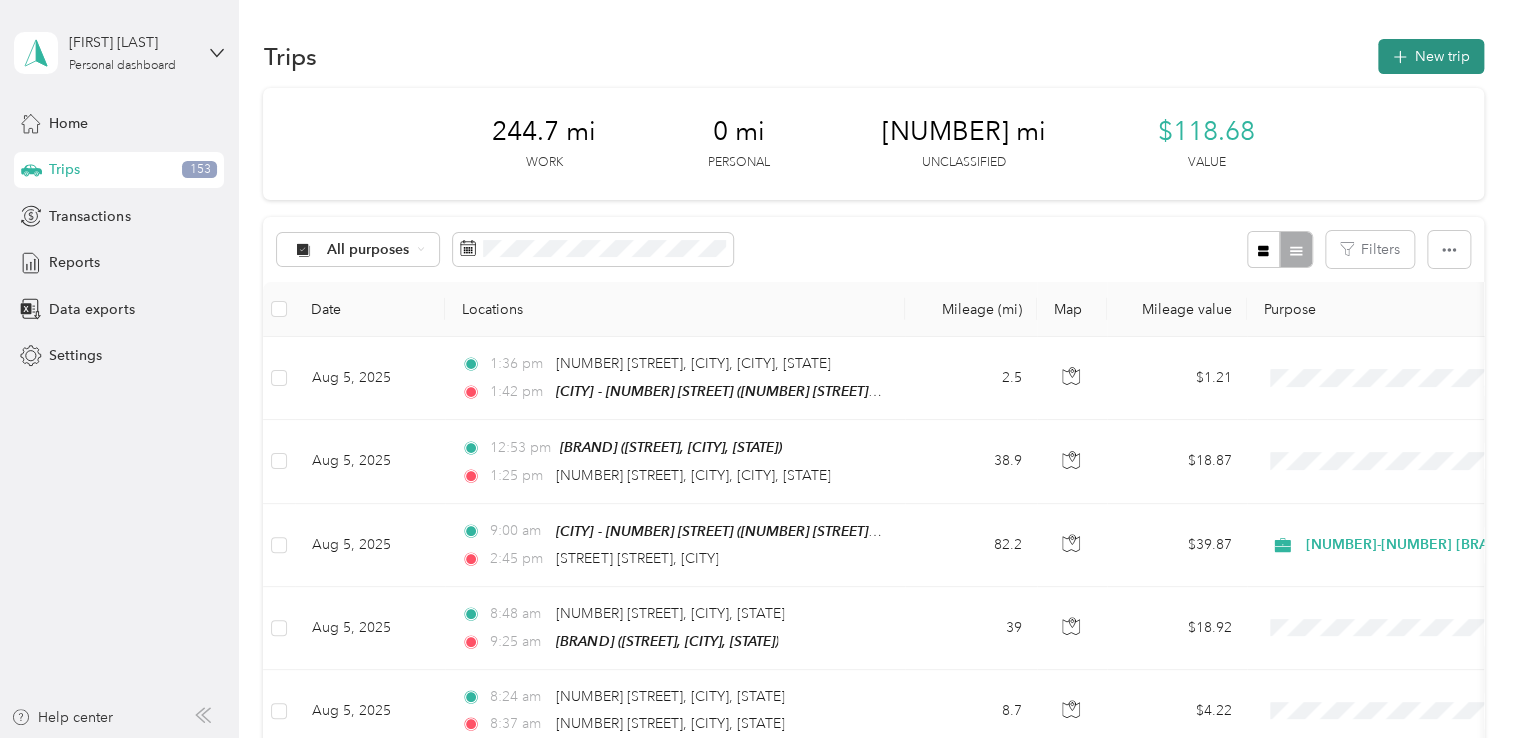 click on "New trip" at bounding box center [1431, 56] 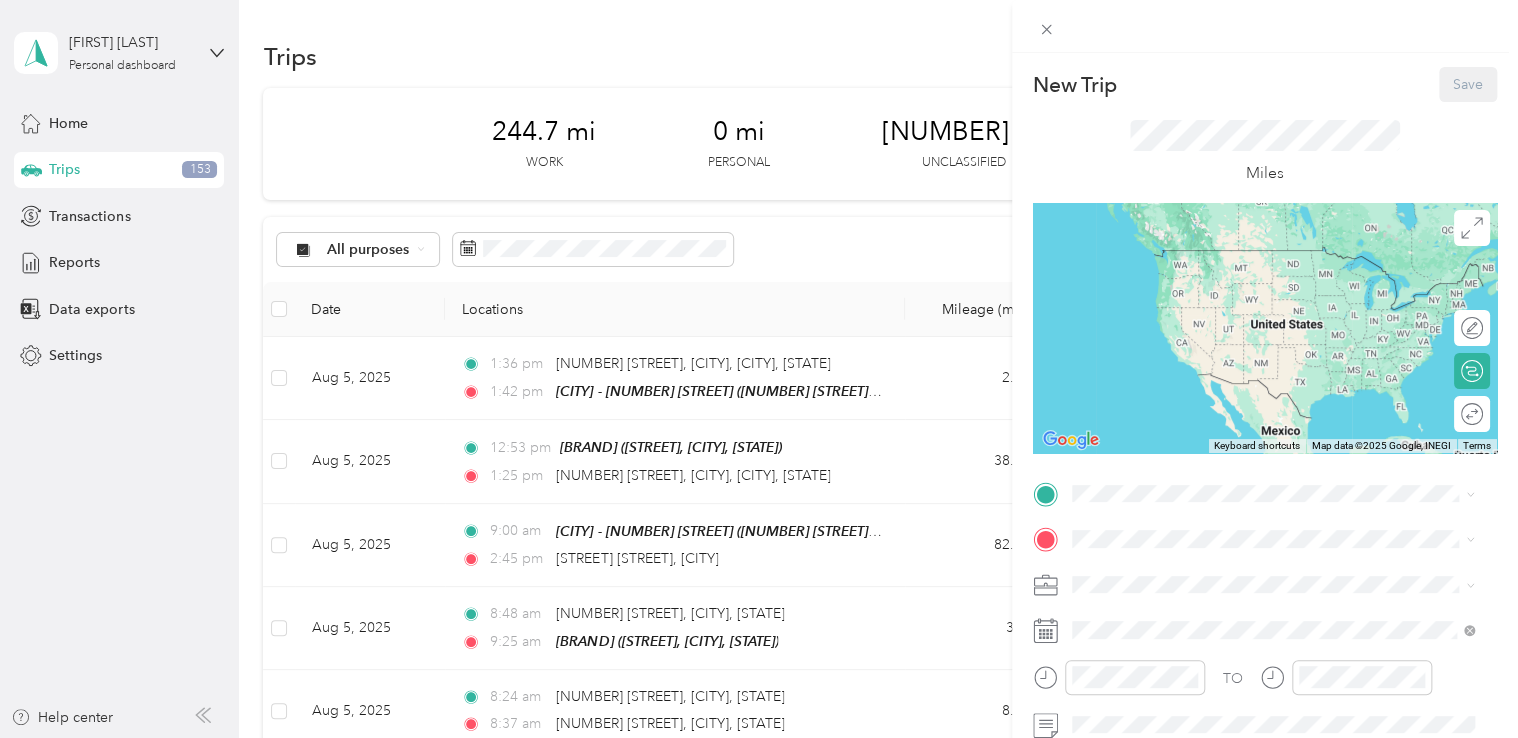 click at bounding box center (1281, 585) 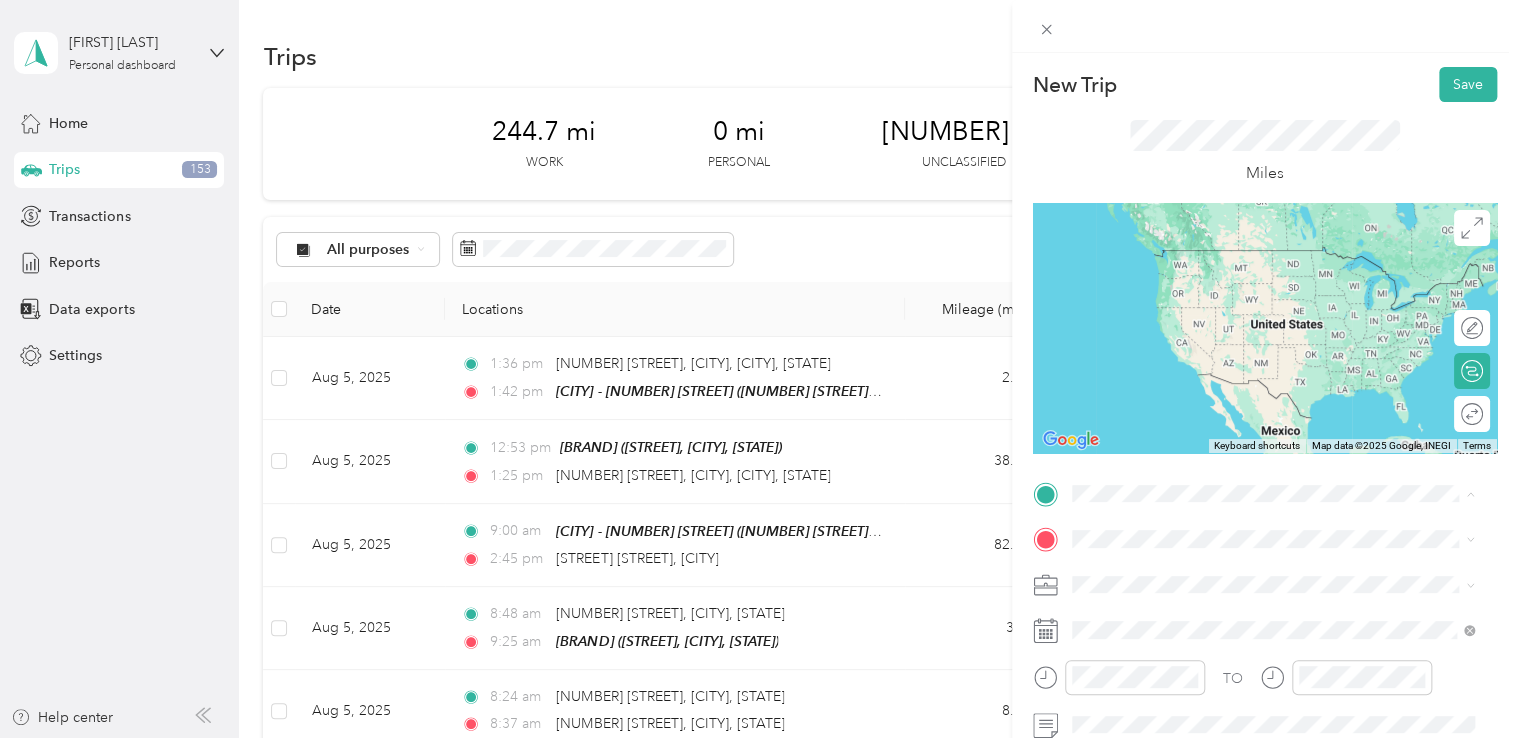 click on "[TEAM] [CITY] - [NUMBER] [STREET] [NUMBER] [STREET], [POSTAL_CODE], [CITY], [STATE], [COUNTRY]" at bounding box center [1288, 283] 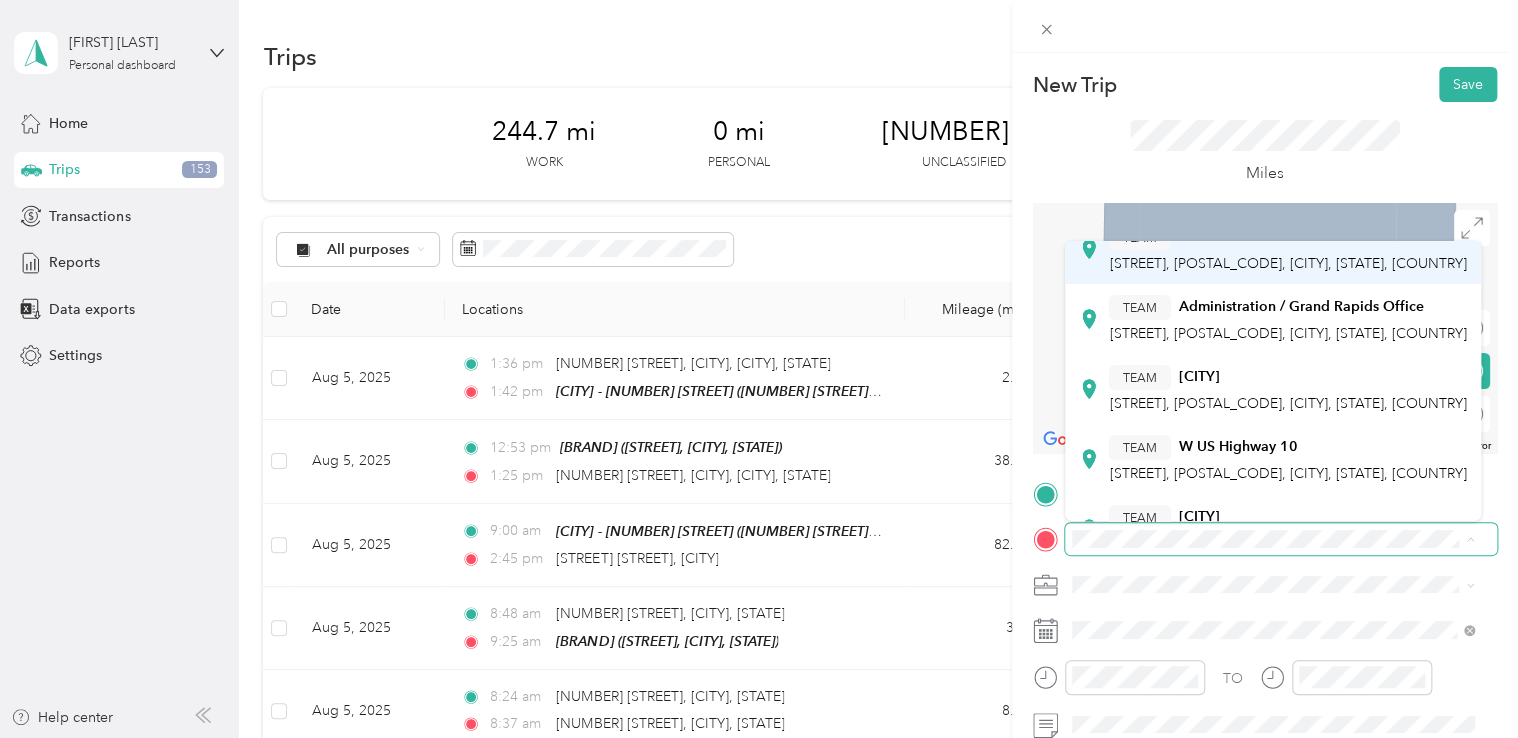scroll, scrollTop: 500, scrollLeft: 0, axis: vertical 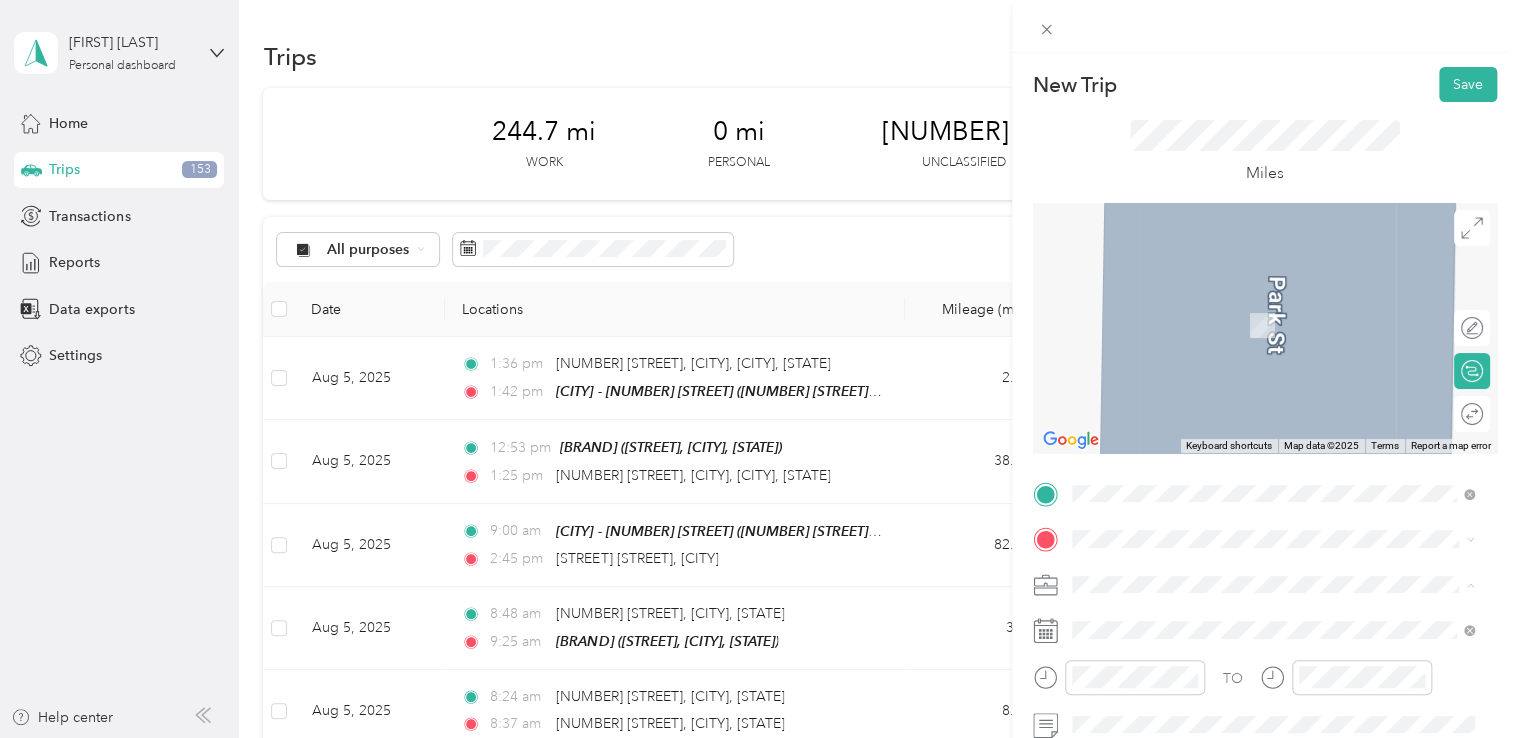 click on "[NUMBER]-[NUMBER] [BRAND]" at bounding box center (1273, 479) 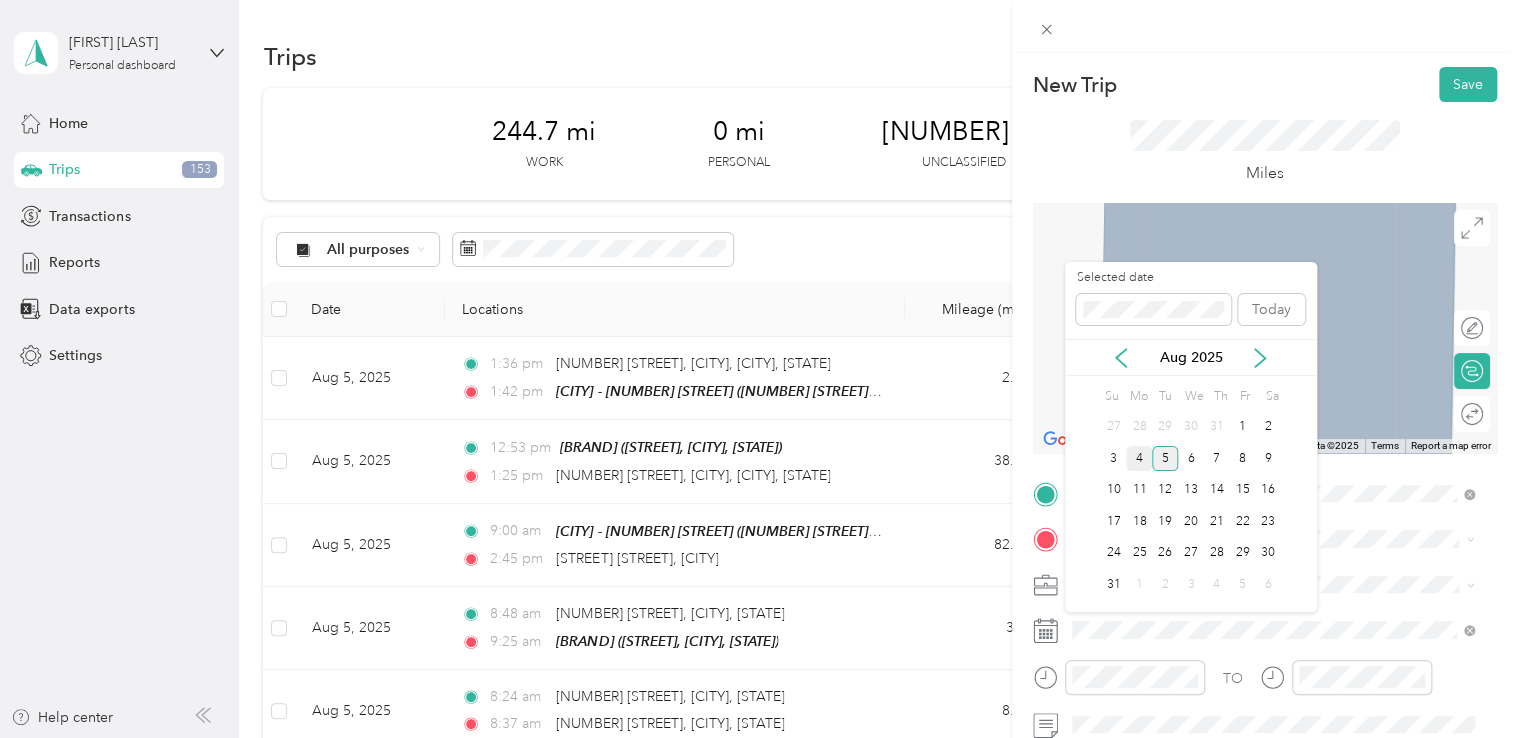 click on "4" at bounding box center [1139, 458] 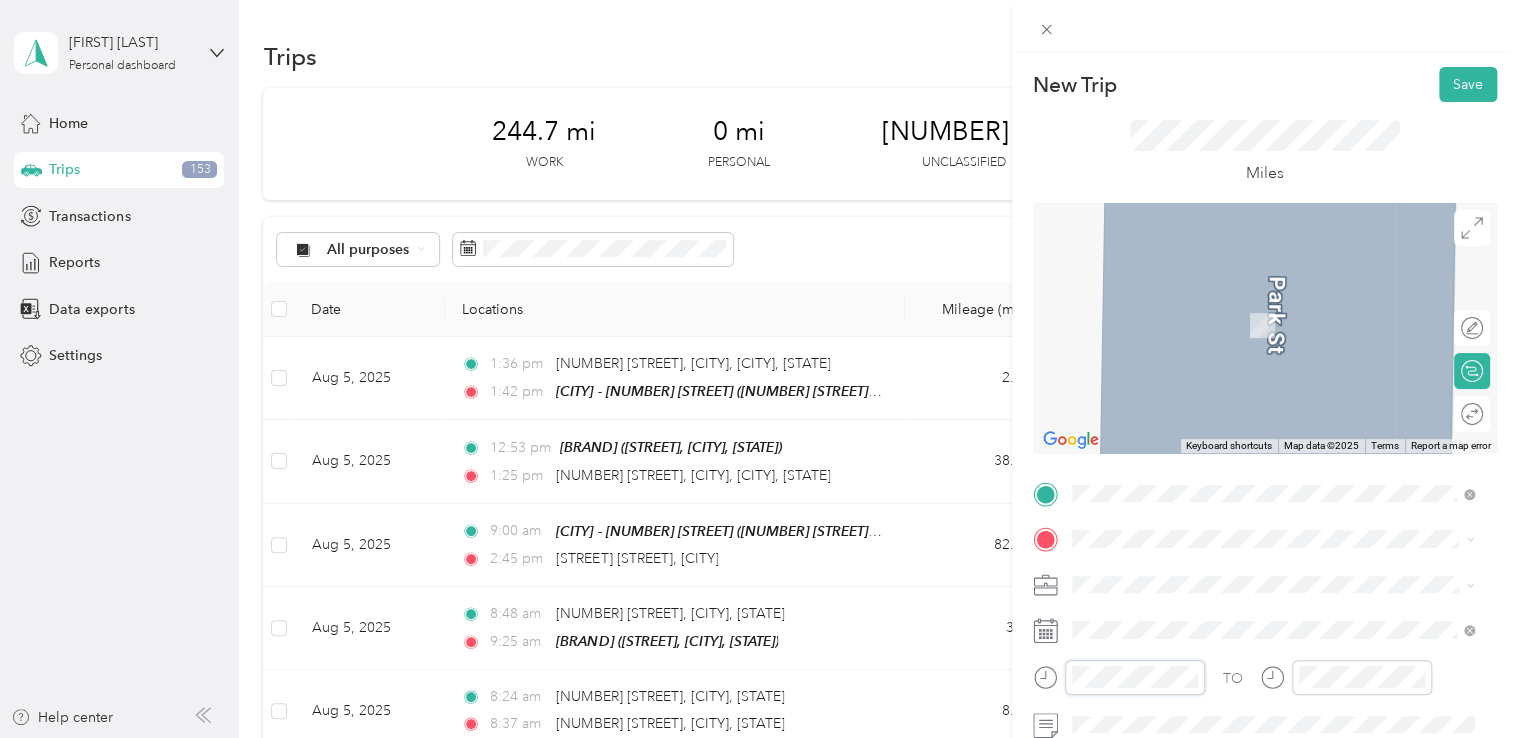 click at bounding box center (1119, 677) 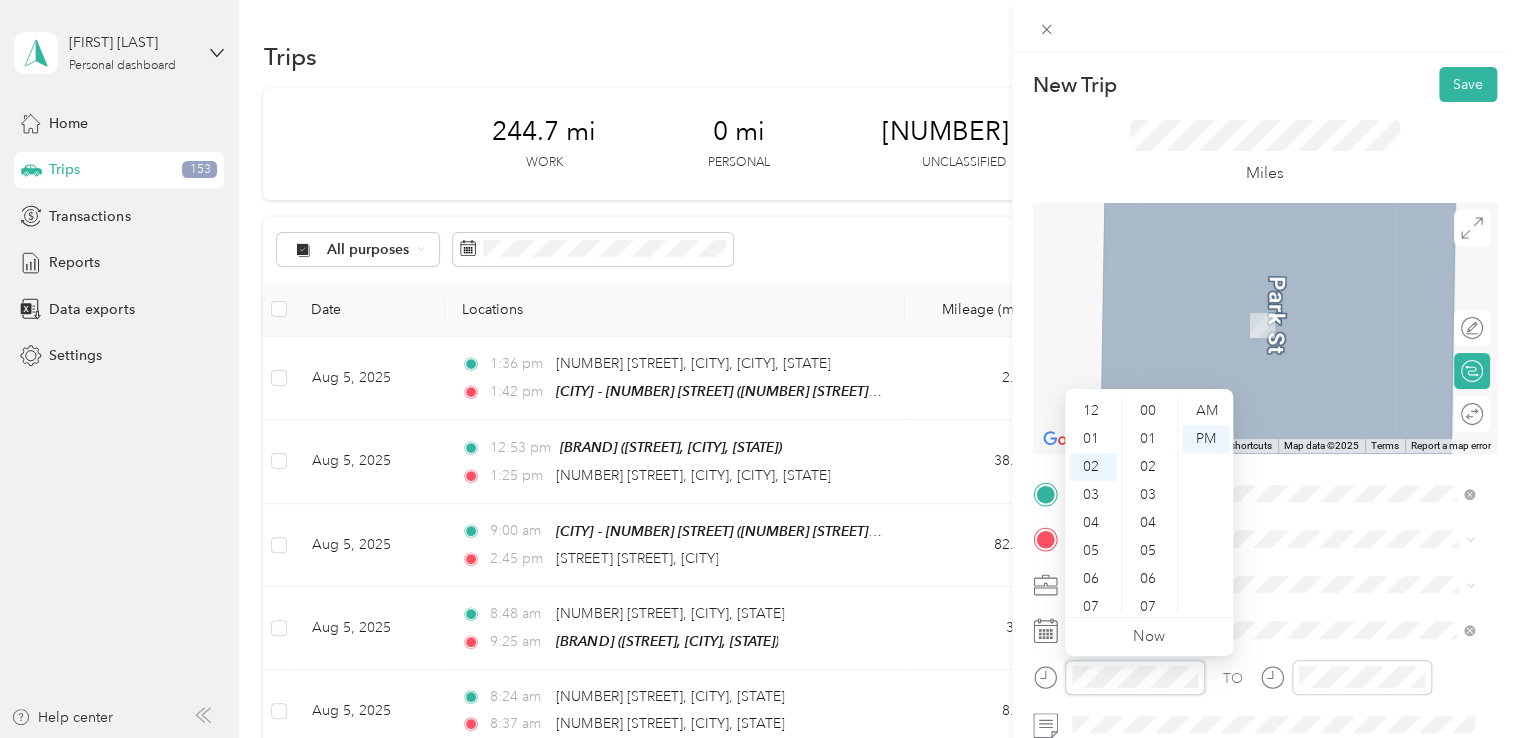 scroll, scrollTop: 56, scrollLeft: 0, axis: vertical 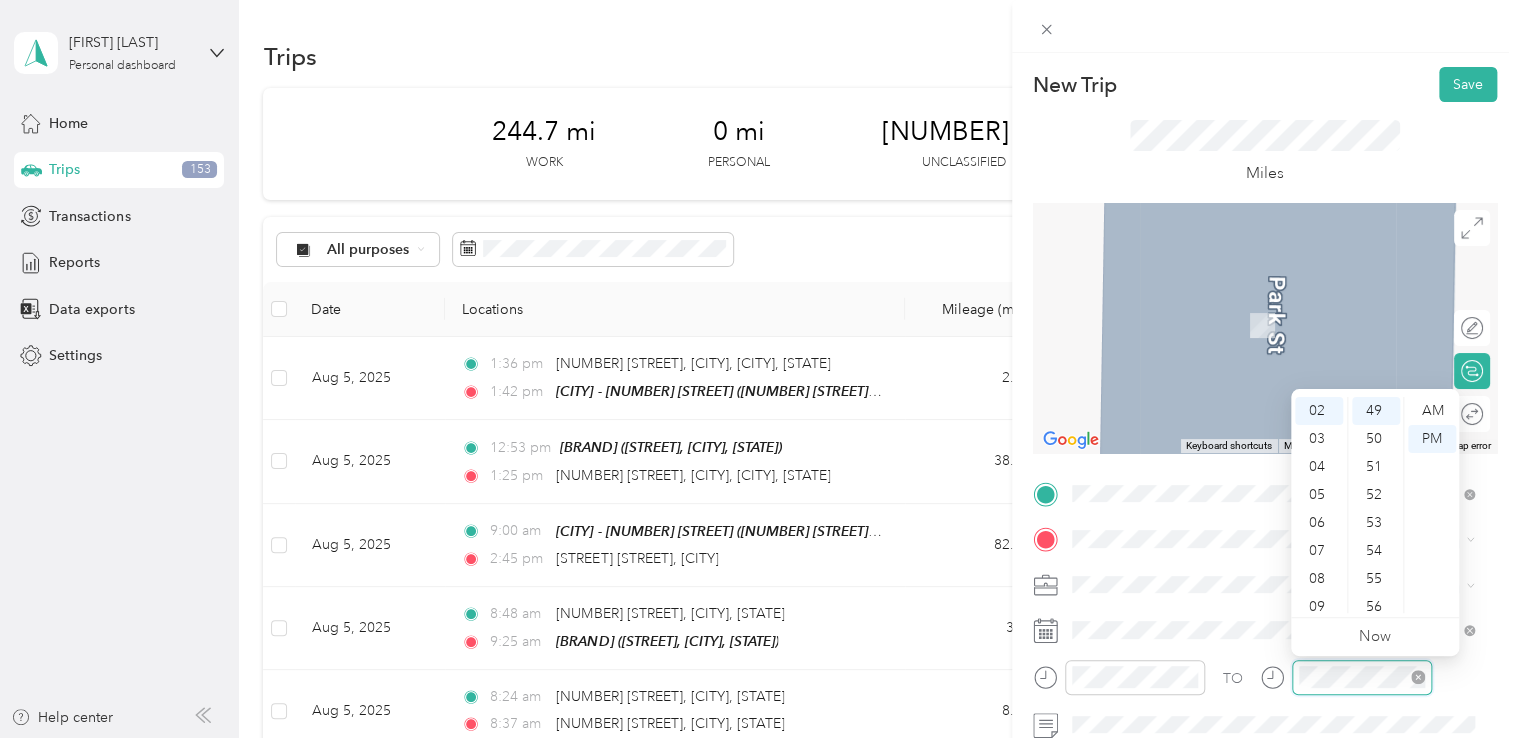 click at bounding box center [1362, 677] 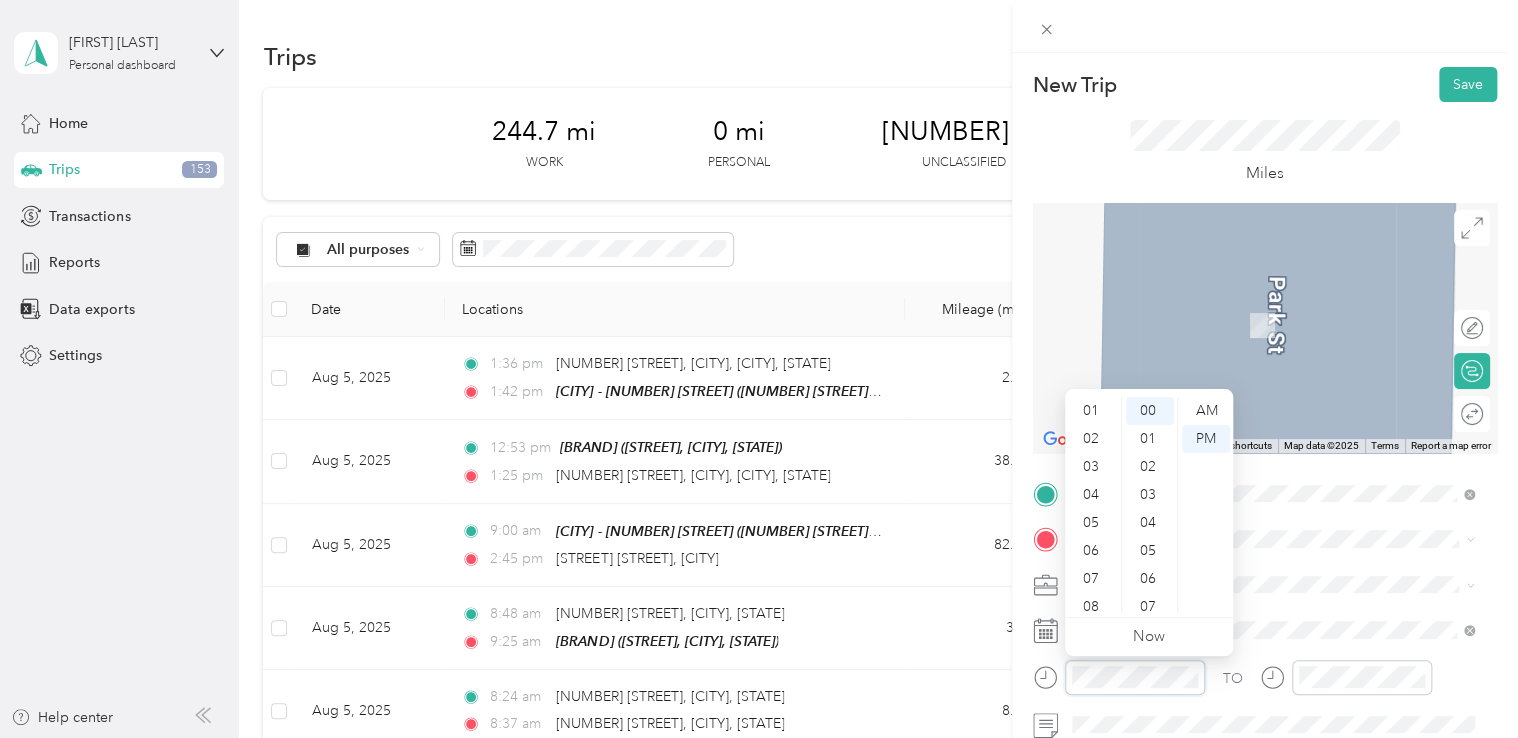 scroll, scrollTop: 0, scrollLeft: 0, axis: both 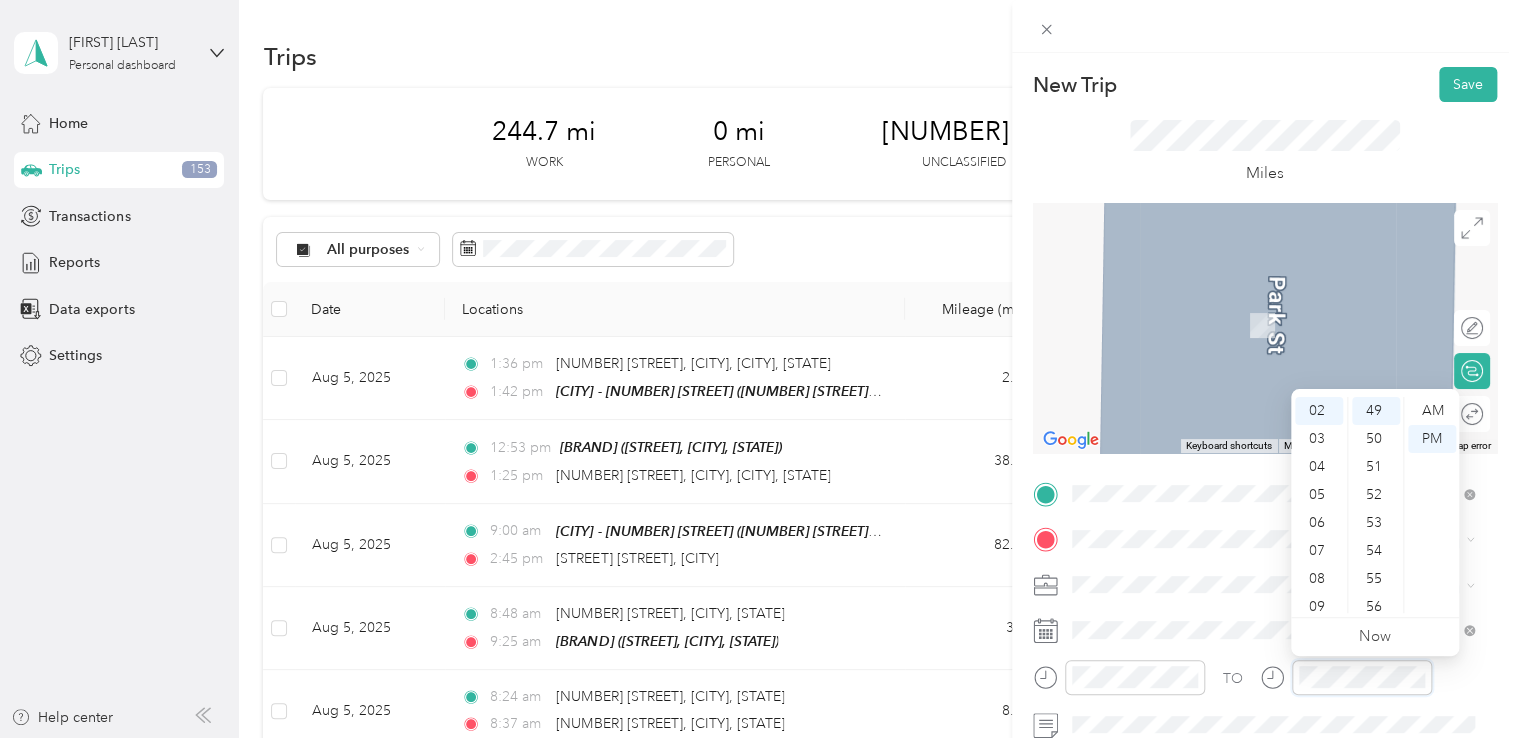 click at bounding box center (1346, 677) 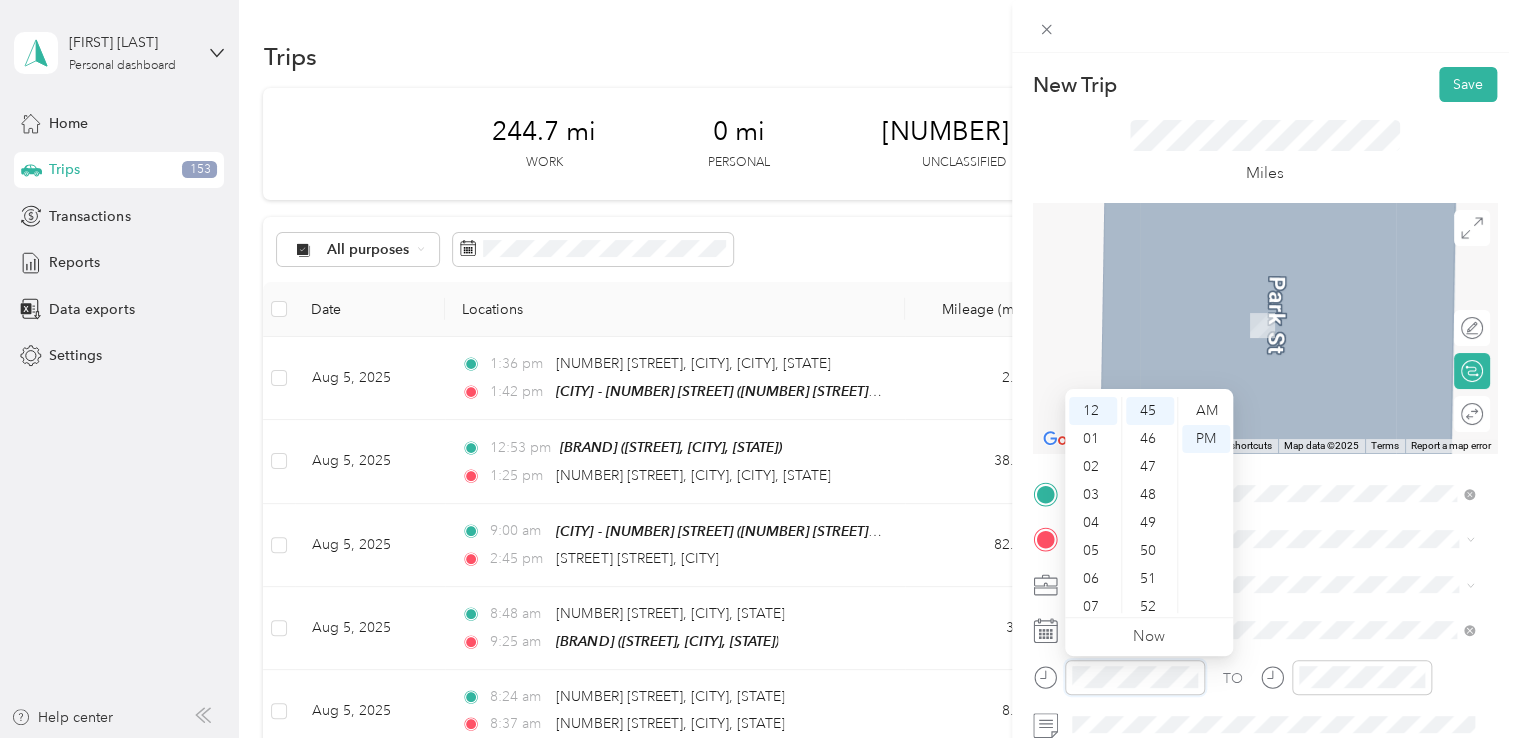 scroll, scrollTop: 1260, scrollLeft: 0, axis: vertical 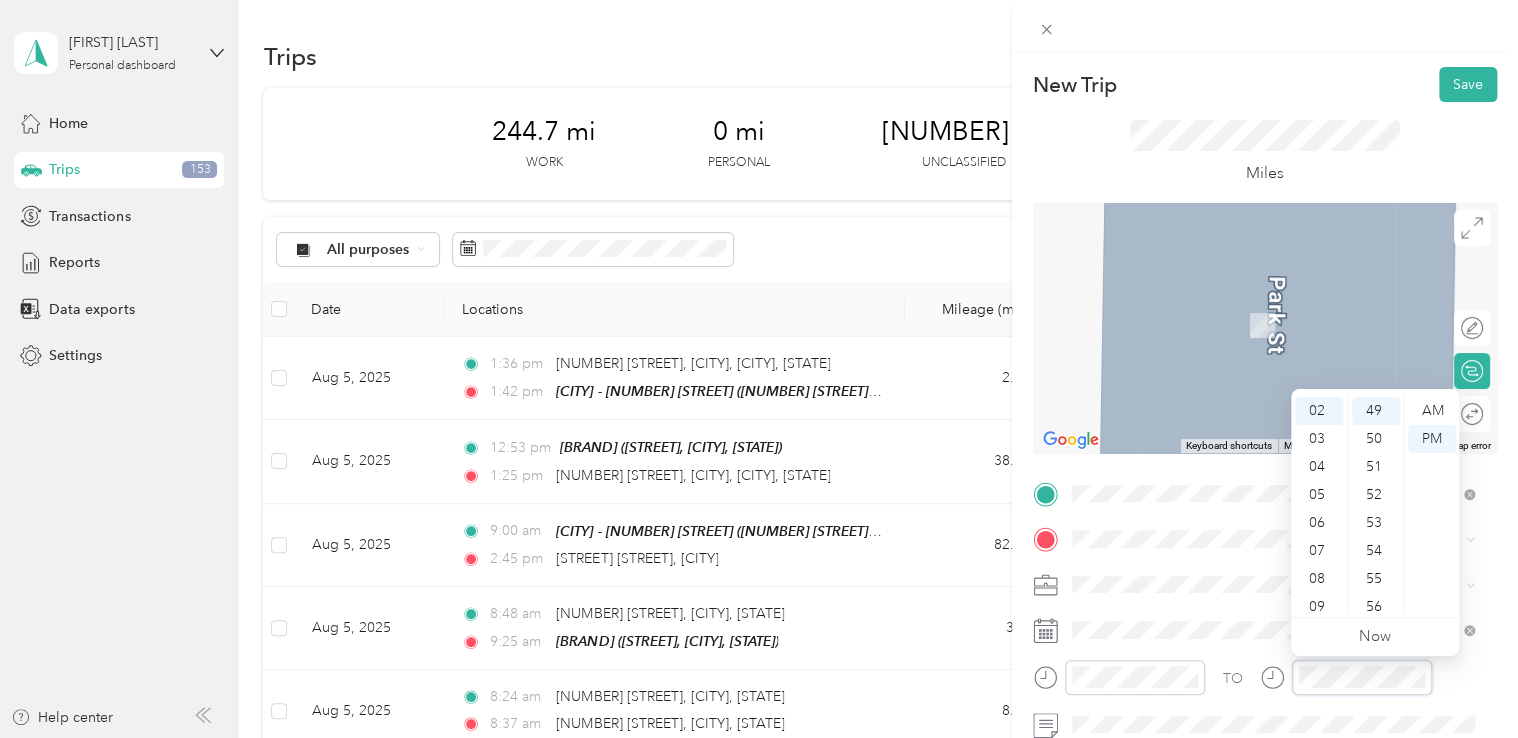 click at bounding box center (1346, 677) 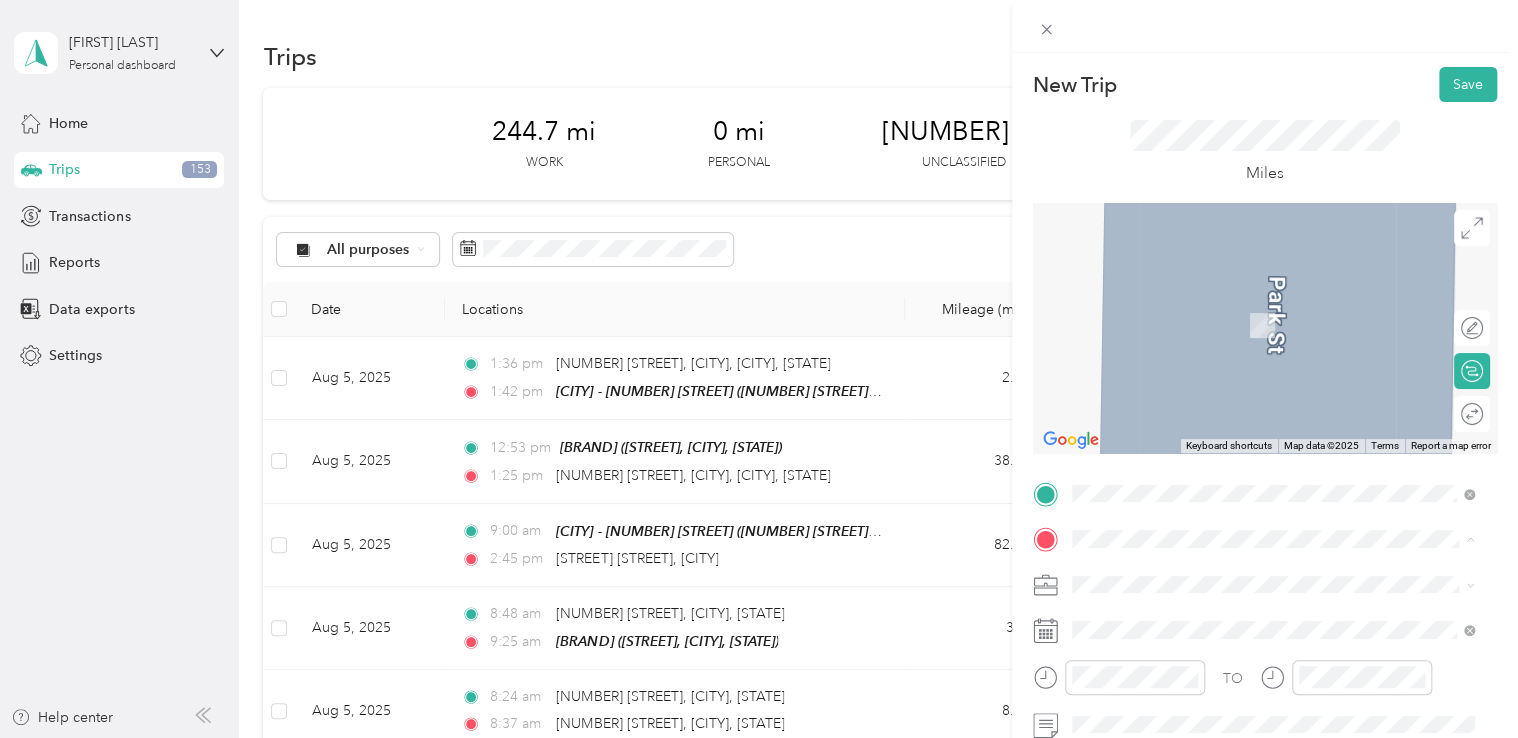 click on "[NUMBER] [STREET]
[CITY], [STATE] [POSTAL_CODE], [COUNTRY]" at bounding box center [1253, 304] 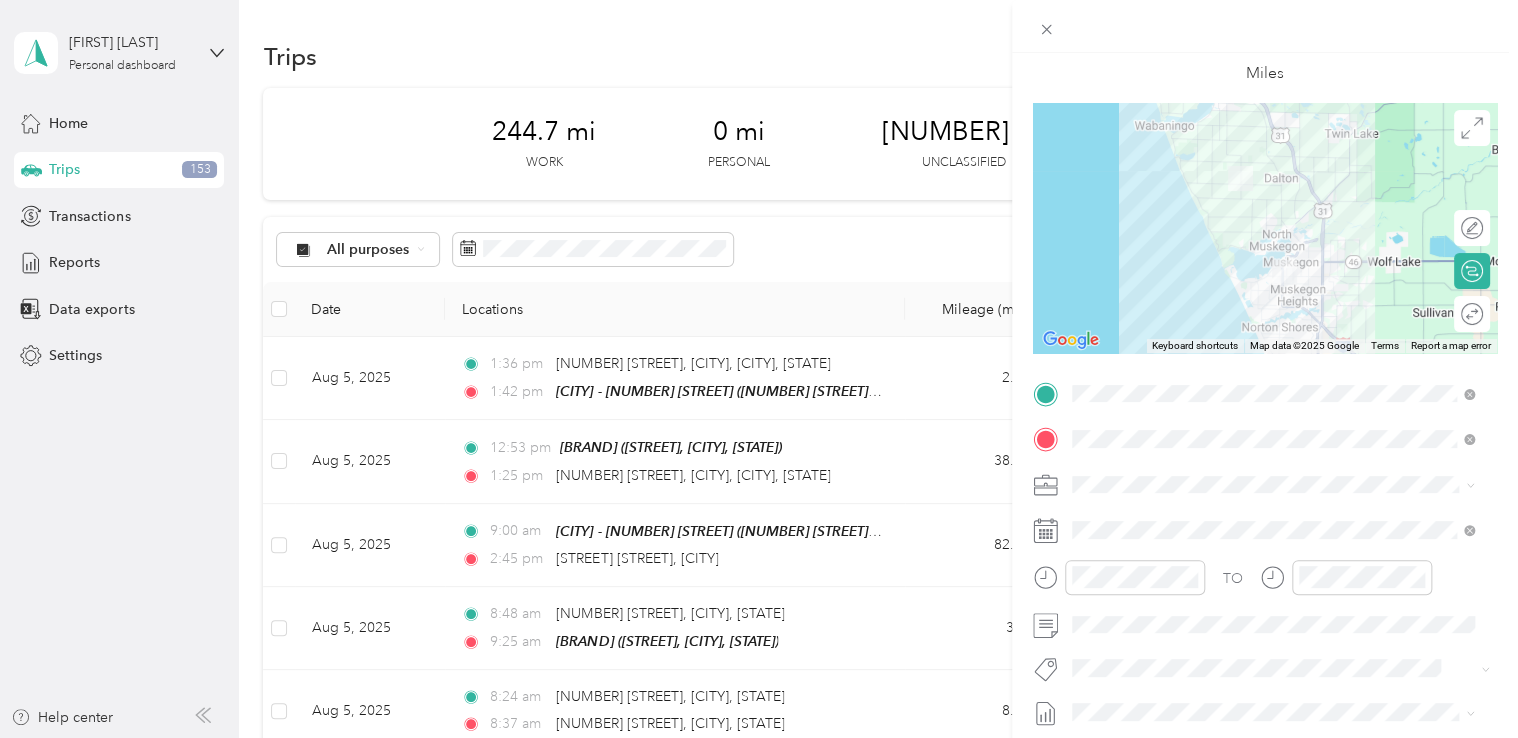 scroll, scrollTop: 113, scrollLeft: 0, axis: vertical 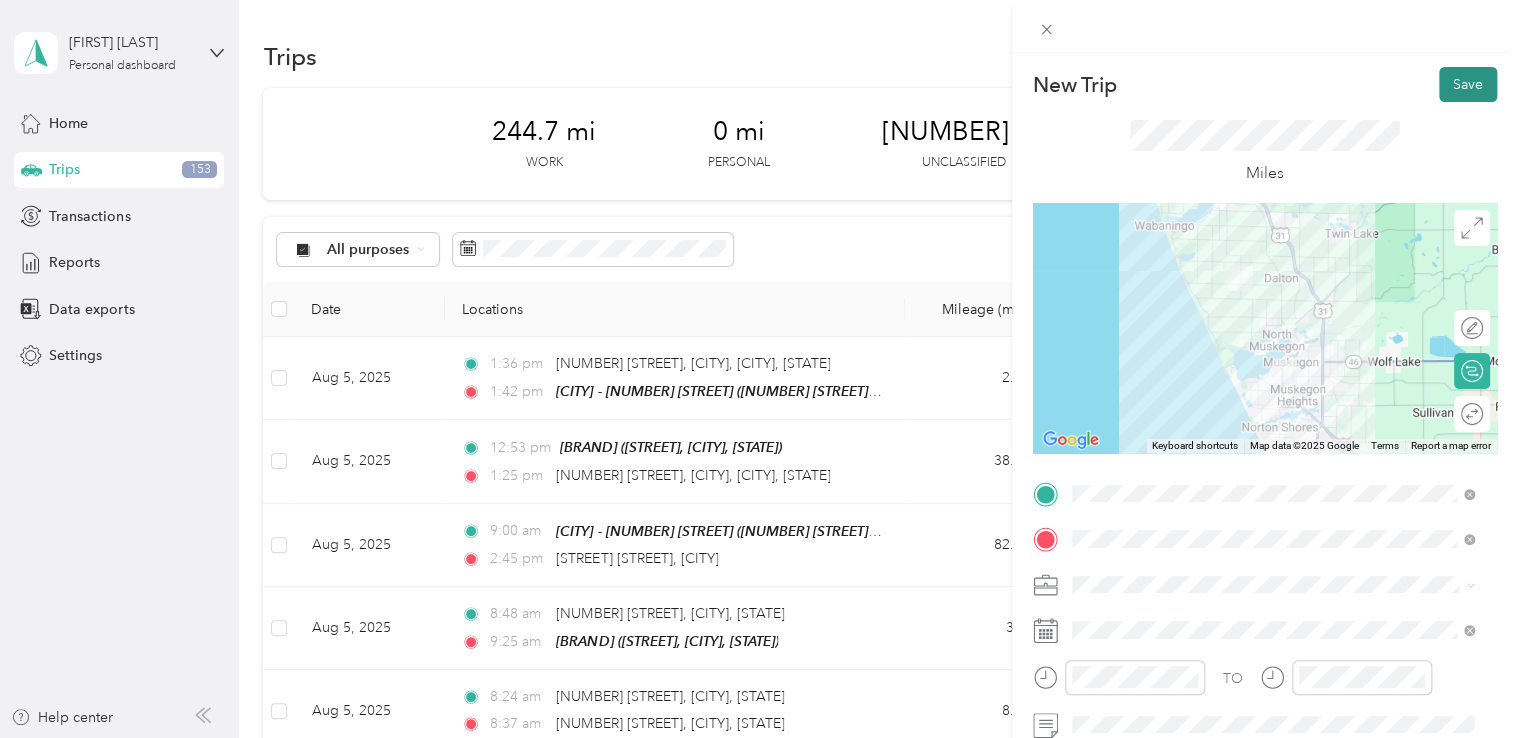 click on "Save" at bounding box center (1468, 84) 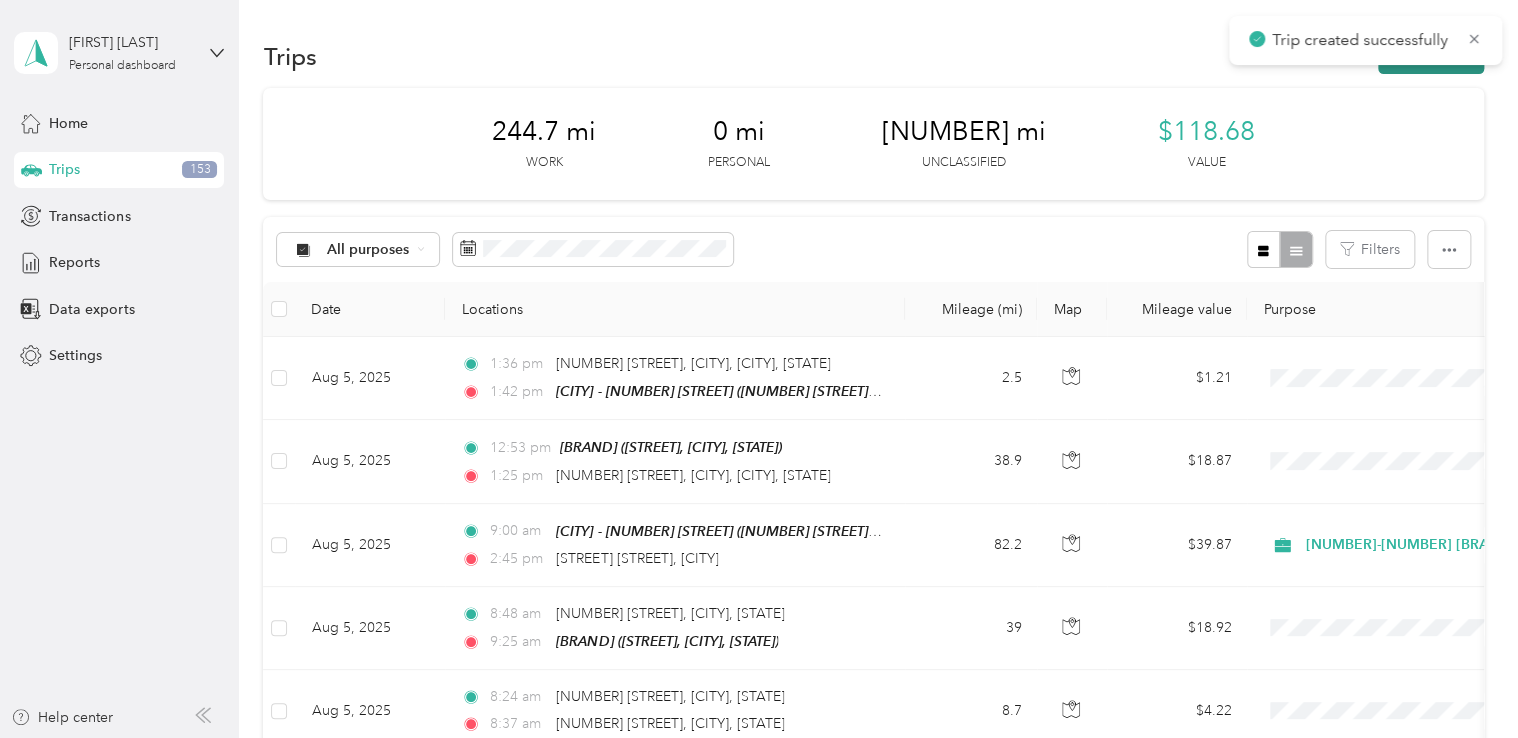 click on "New trip" at bounding box center (1431, 56) 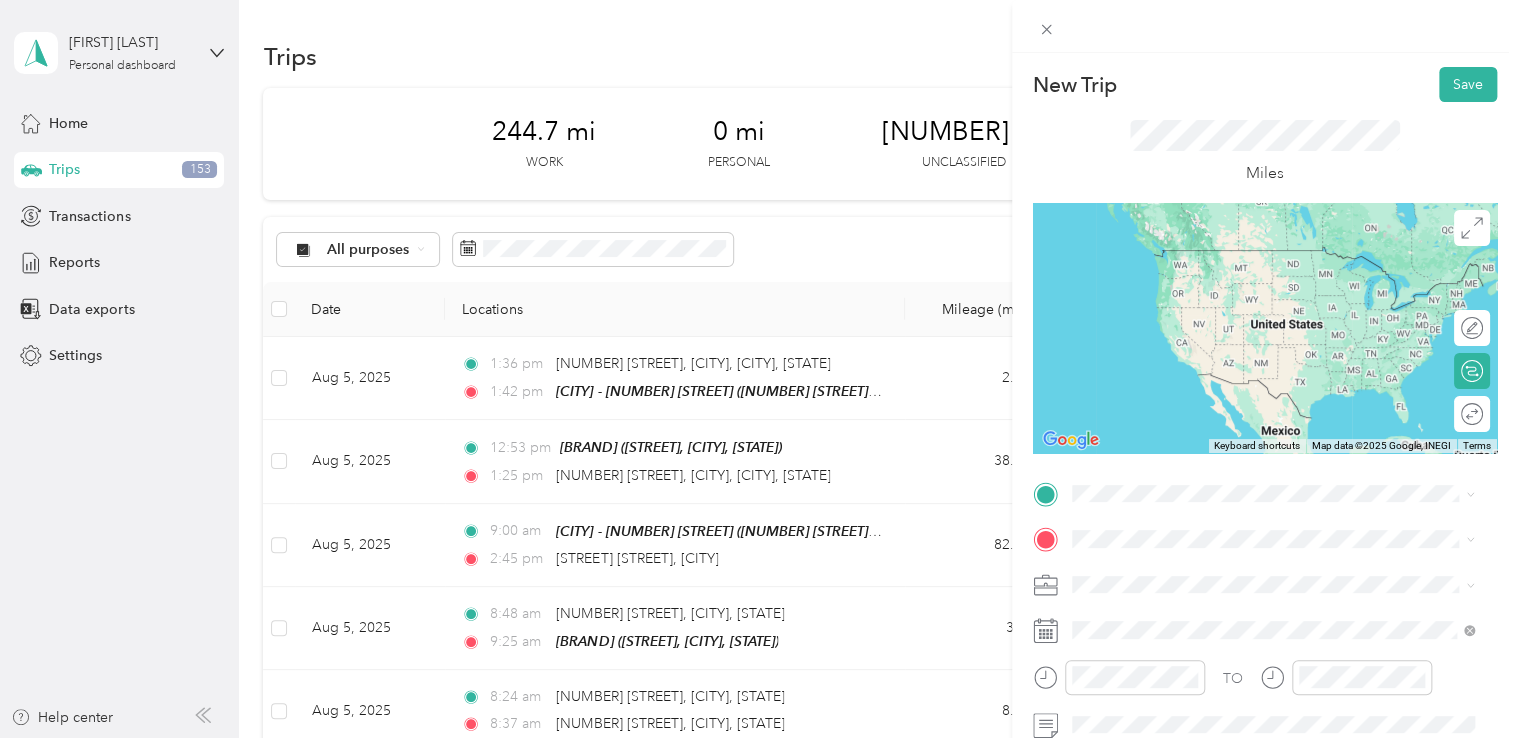 click on "[NUMBER] [STREET]
[CITY], [STATE] [POSTAL_CODE], [COUNTRY]" at bounding box center (1253, 256) 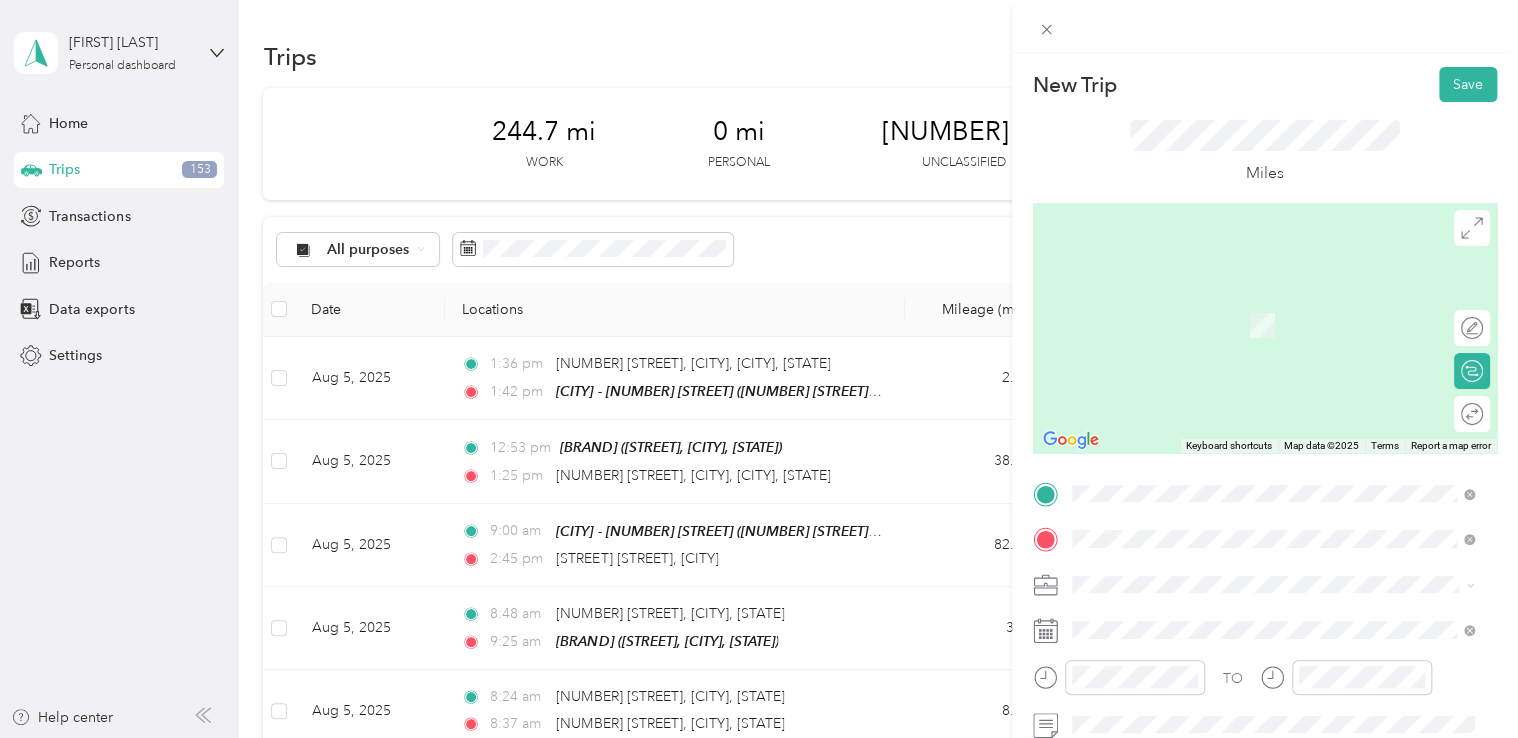 click on "[NUMBER] [STREET]
[CITY], [STATE] [POSTAL_CODE], [COUNTRY]" at bounding box center [1253, 381] 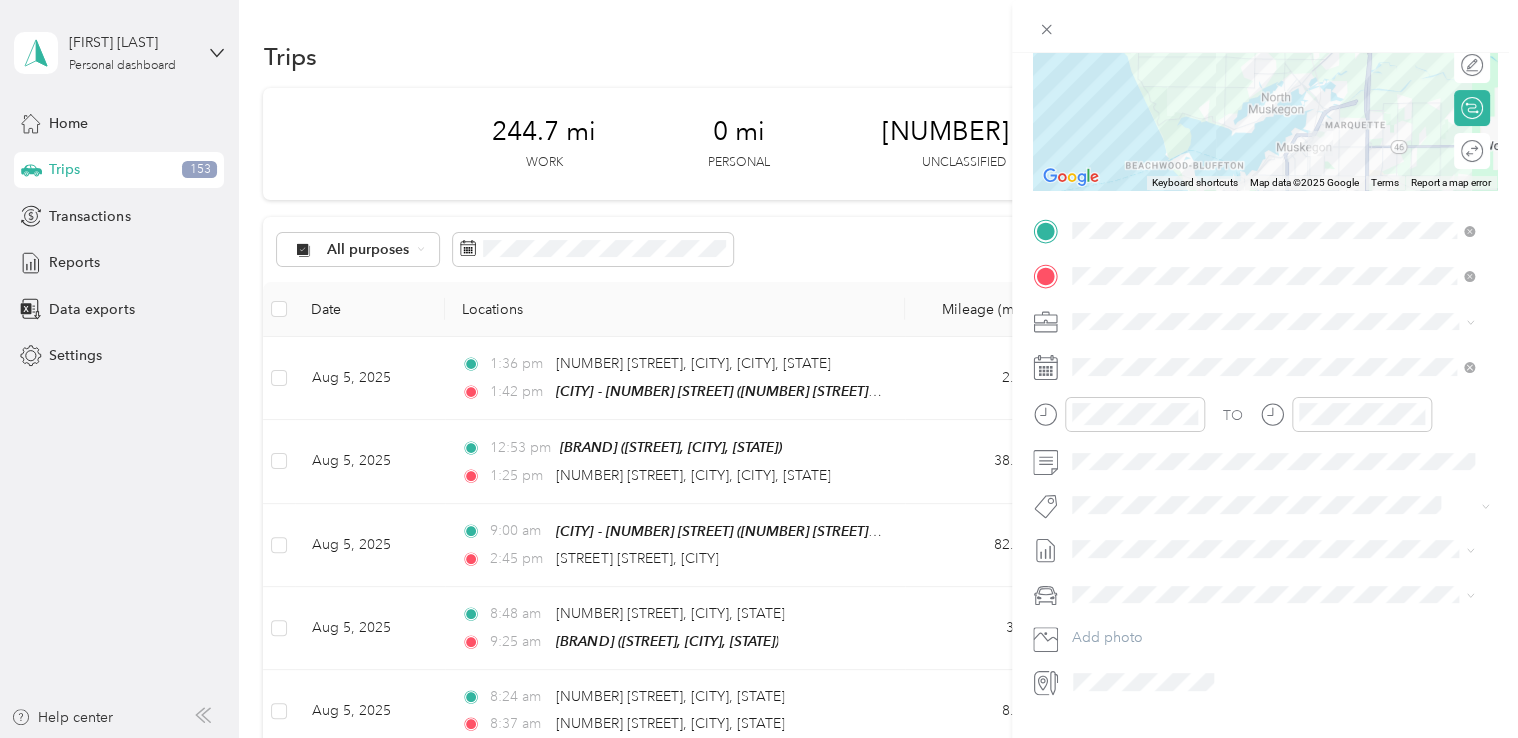 scroll, scrollTop: 266, scrollLeft: 0, axis: vertical 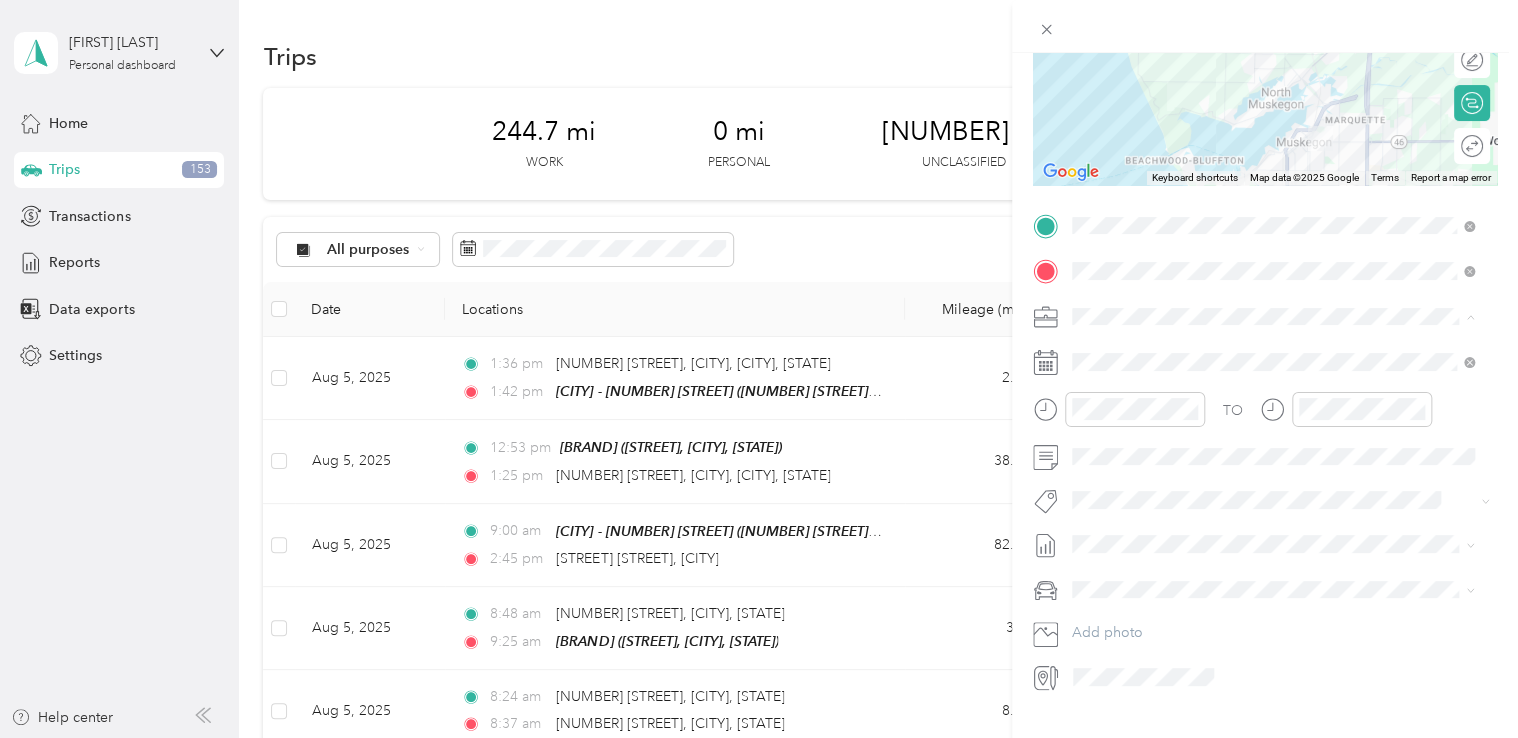 click on "[NUMBER]-[NUMBER] [BRAND]" at bounding box center (1177, 386) 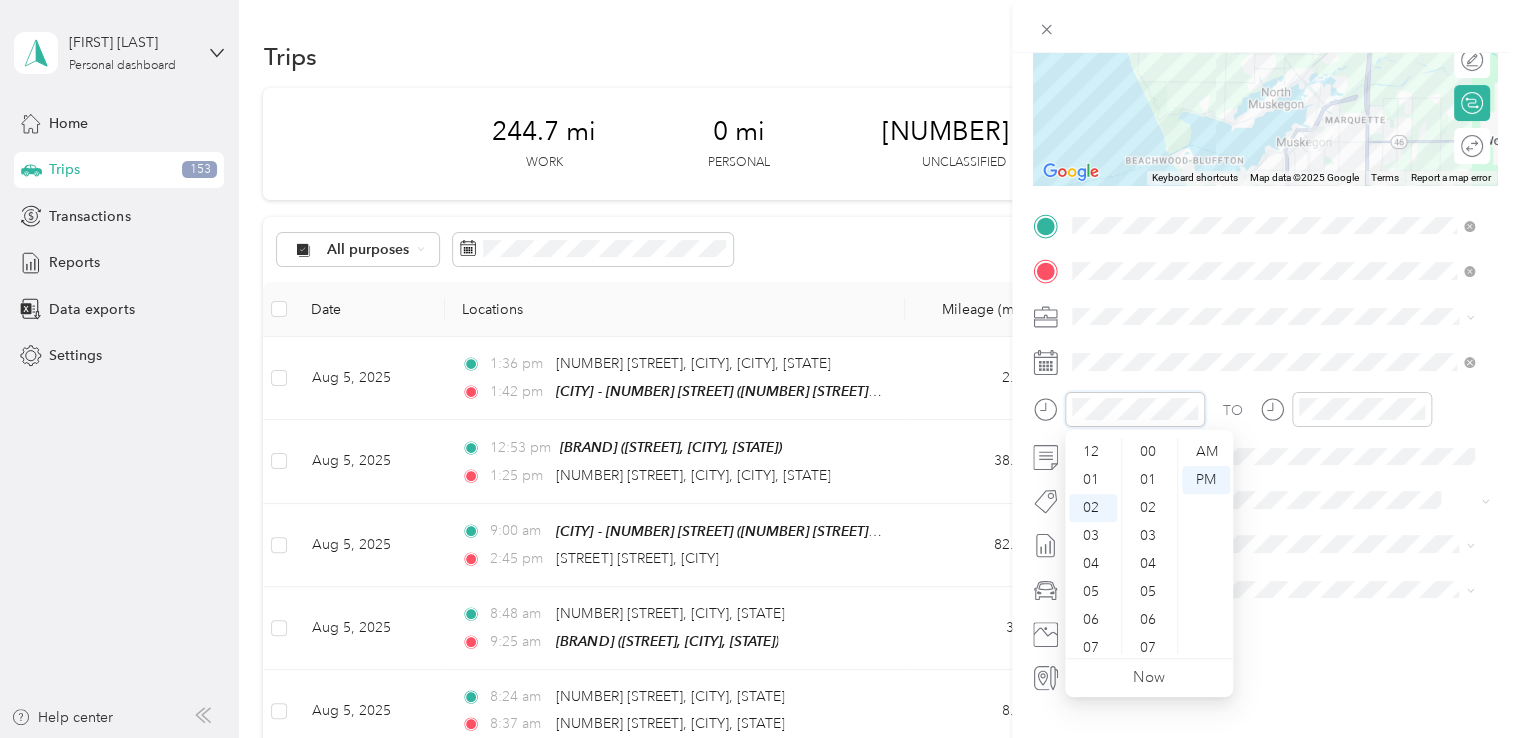 scroll, scrollTop: 56, scrollLeft: 0, axis: vertical 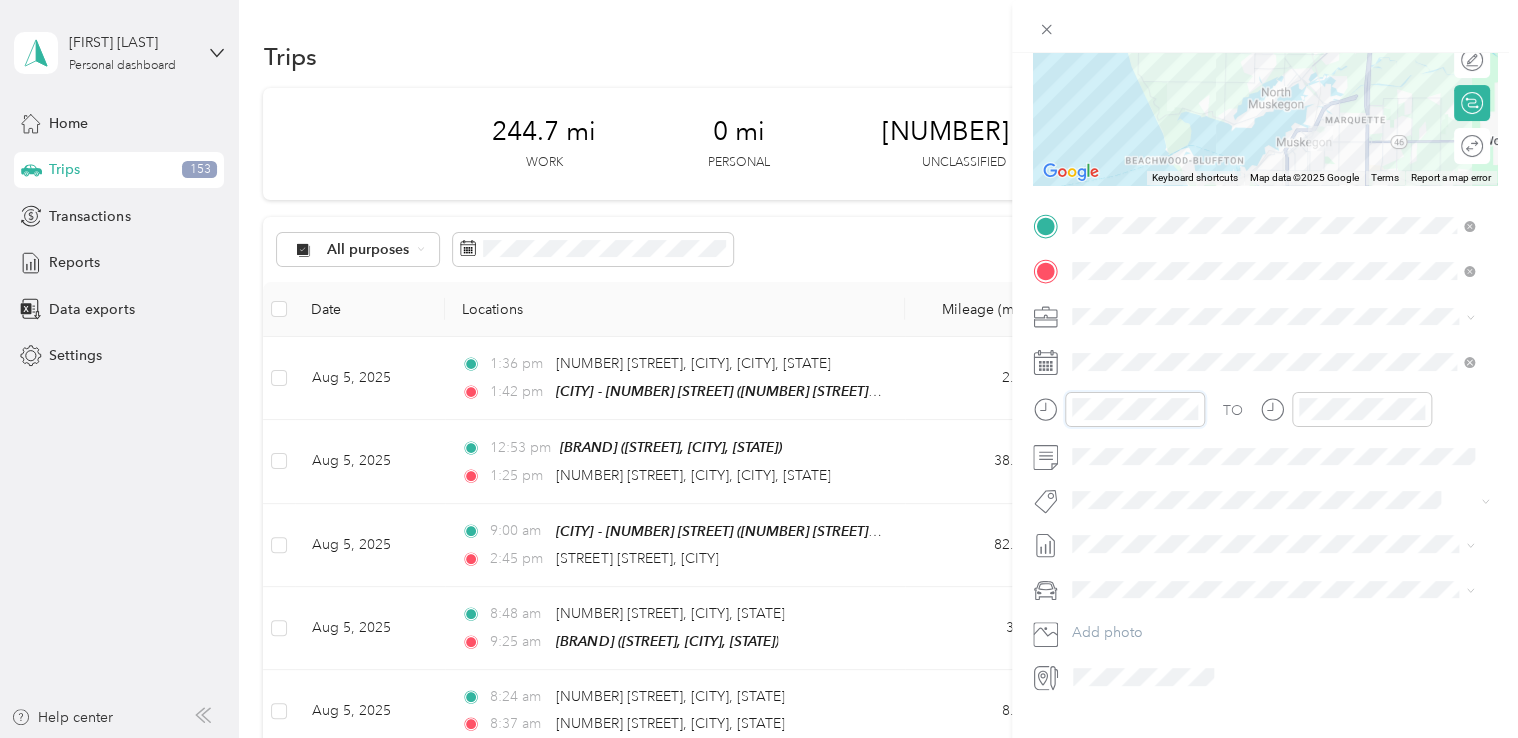 click at bounding box center [1119, 409] 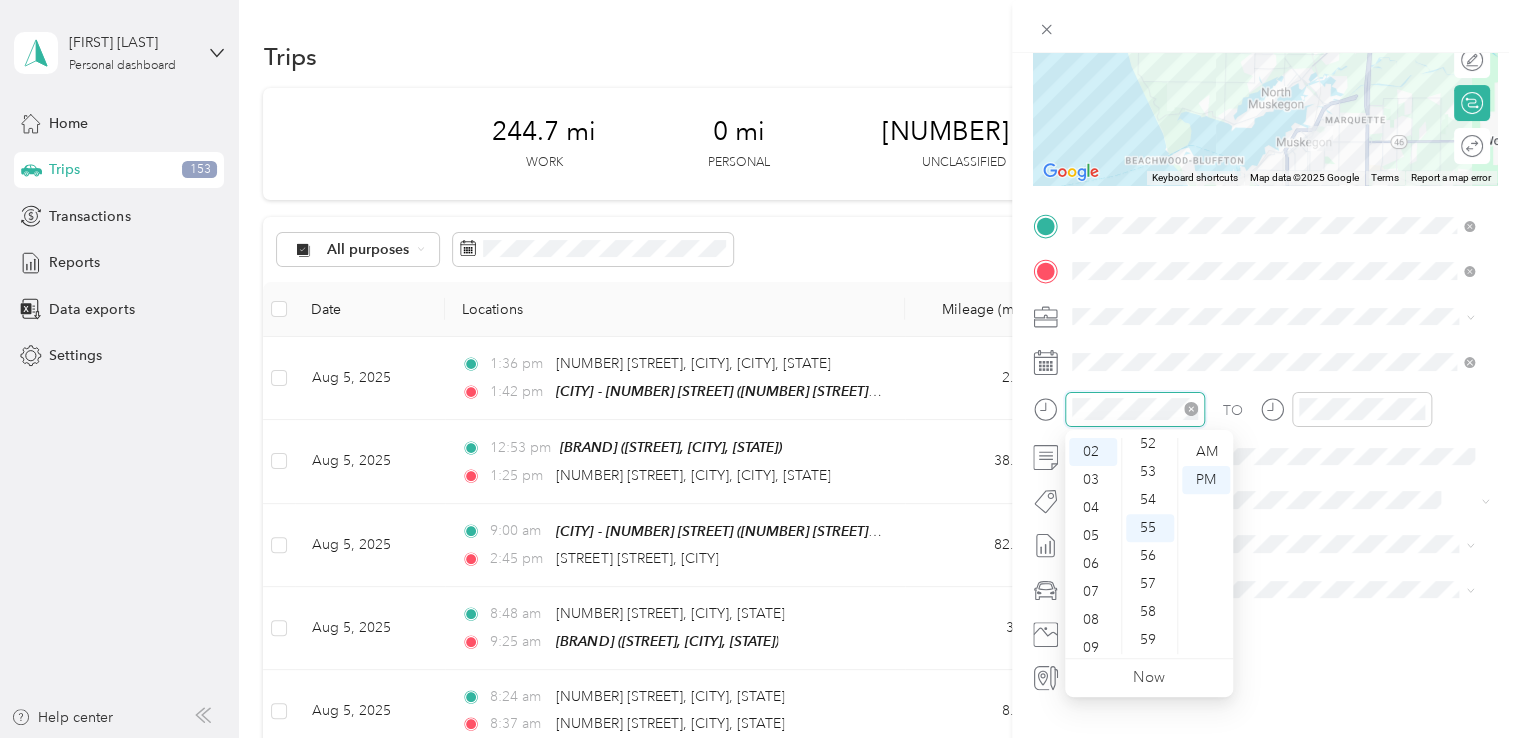 scroll, scrollTop: 28, scrollLeft: 0, axis: vertical 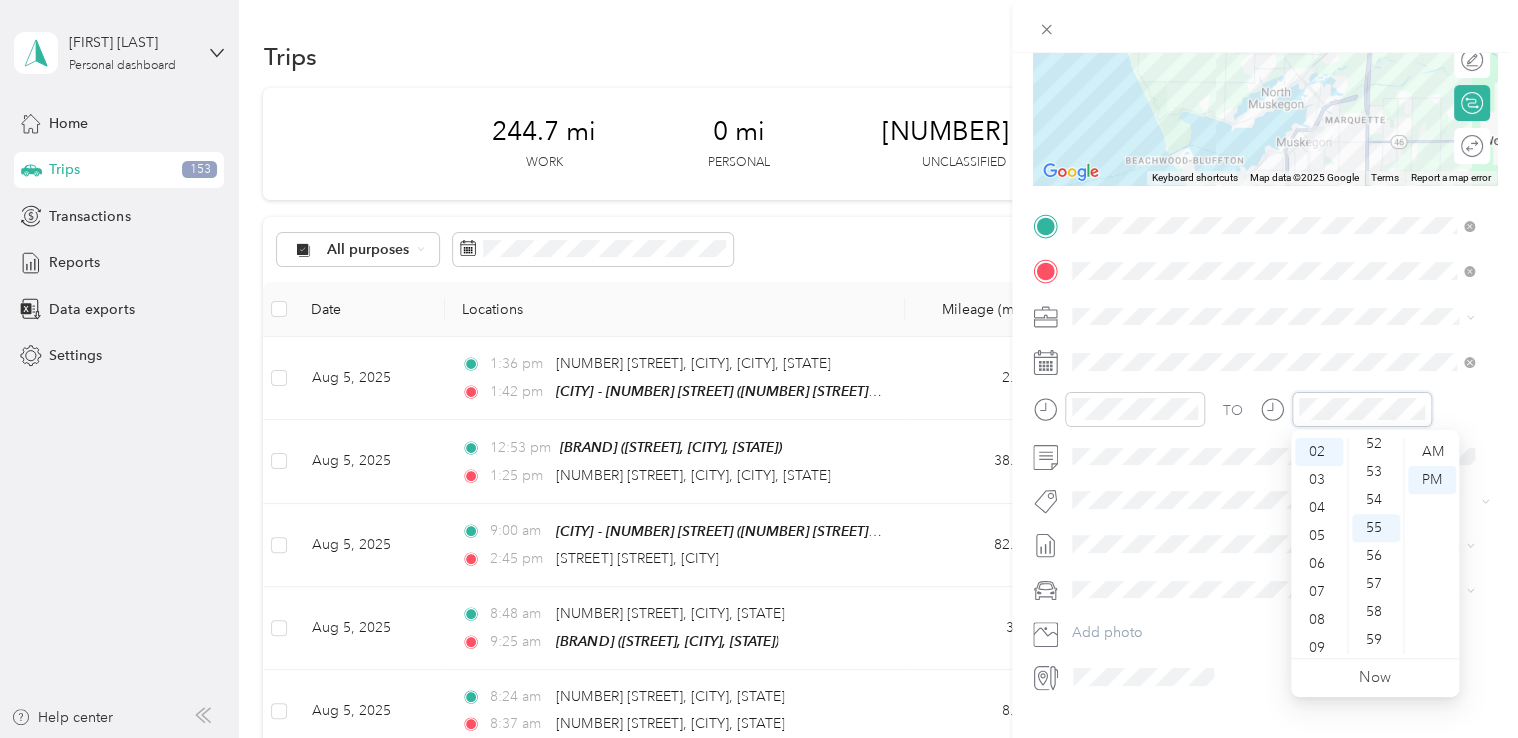 click at bounding box center [1346, 409] 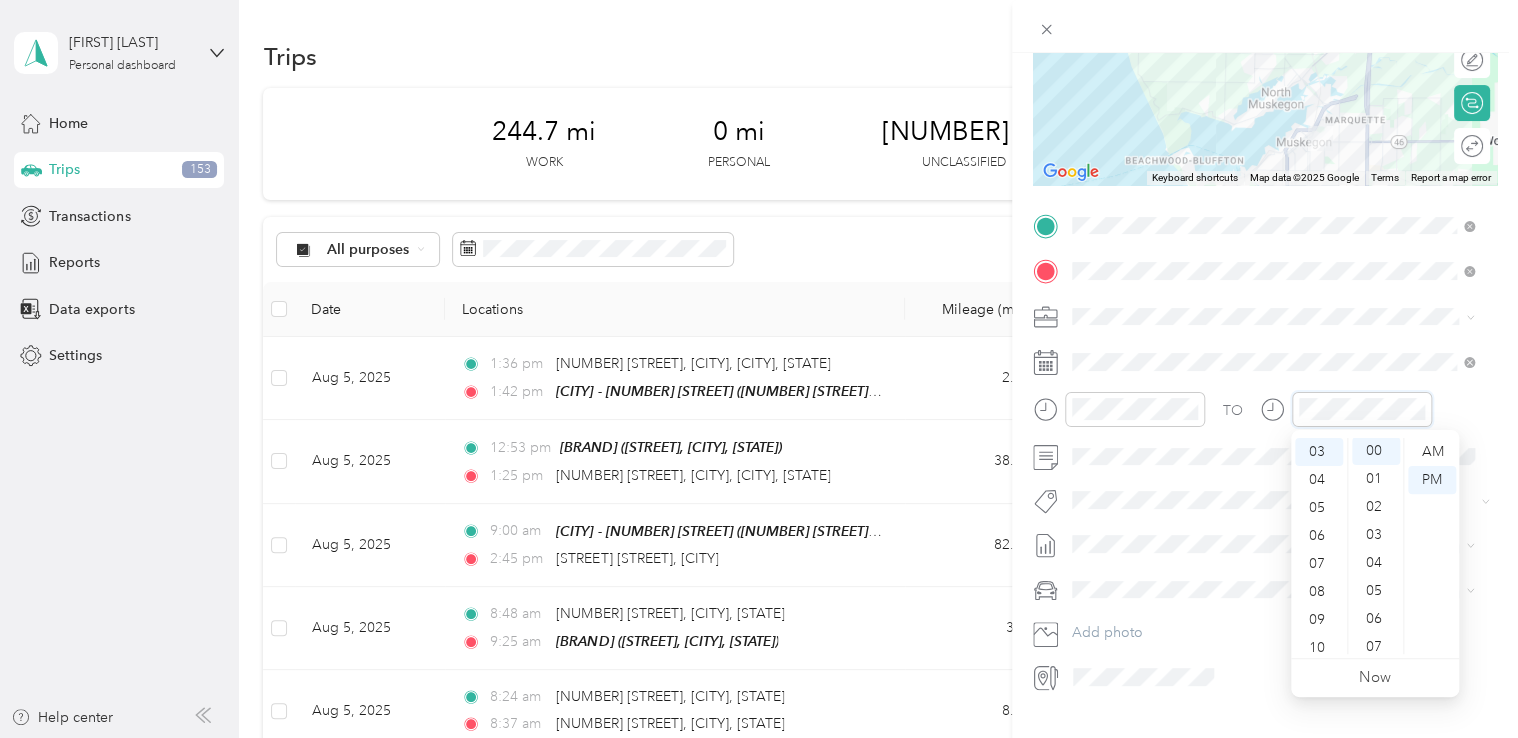 scroll, scrollTop: 0, scrollLeft: 0, axis: both 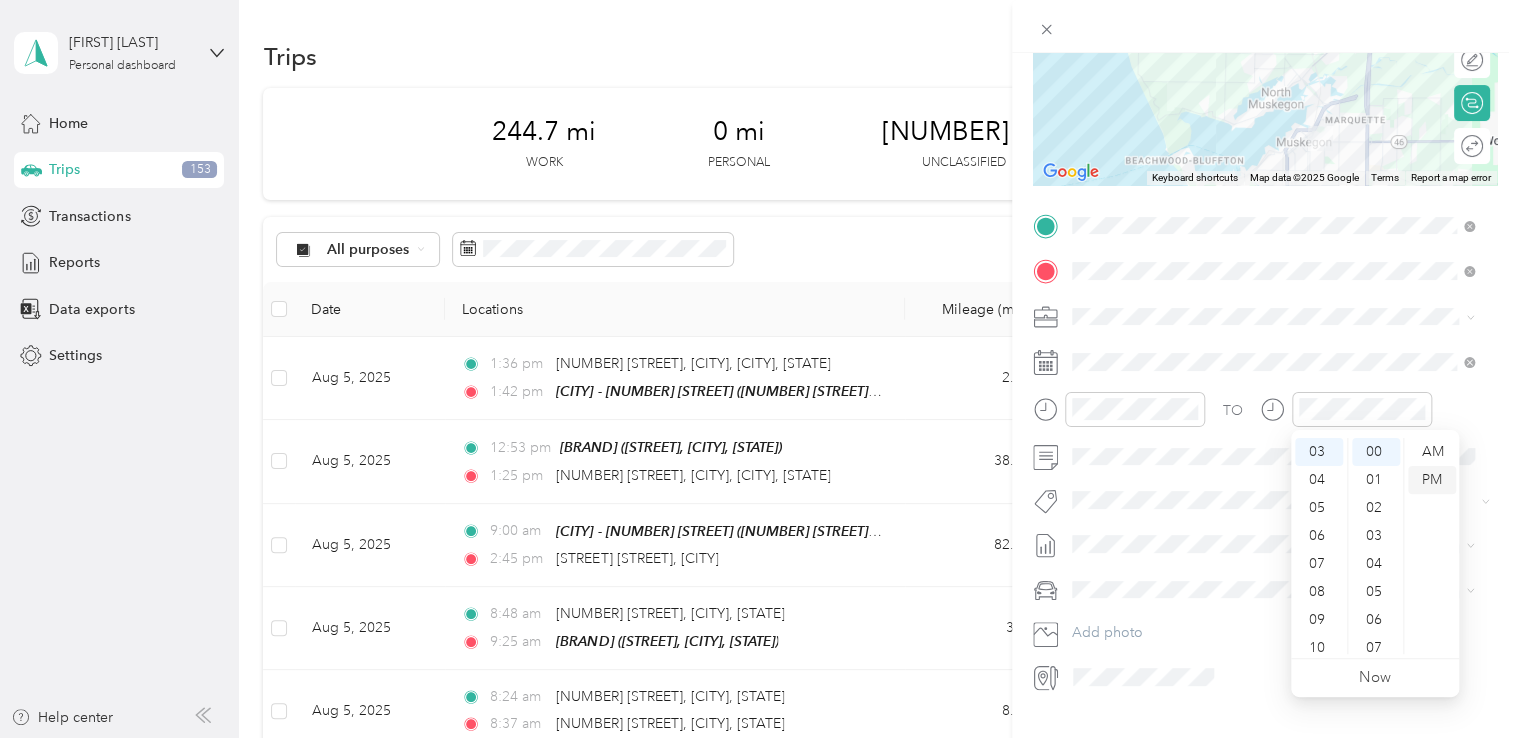 click on "PM" at bounding box center (1432, 480) 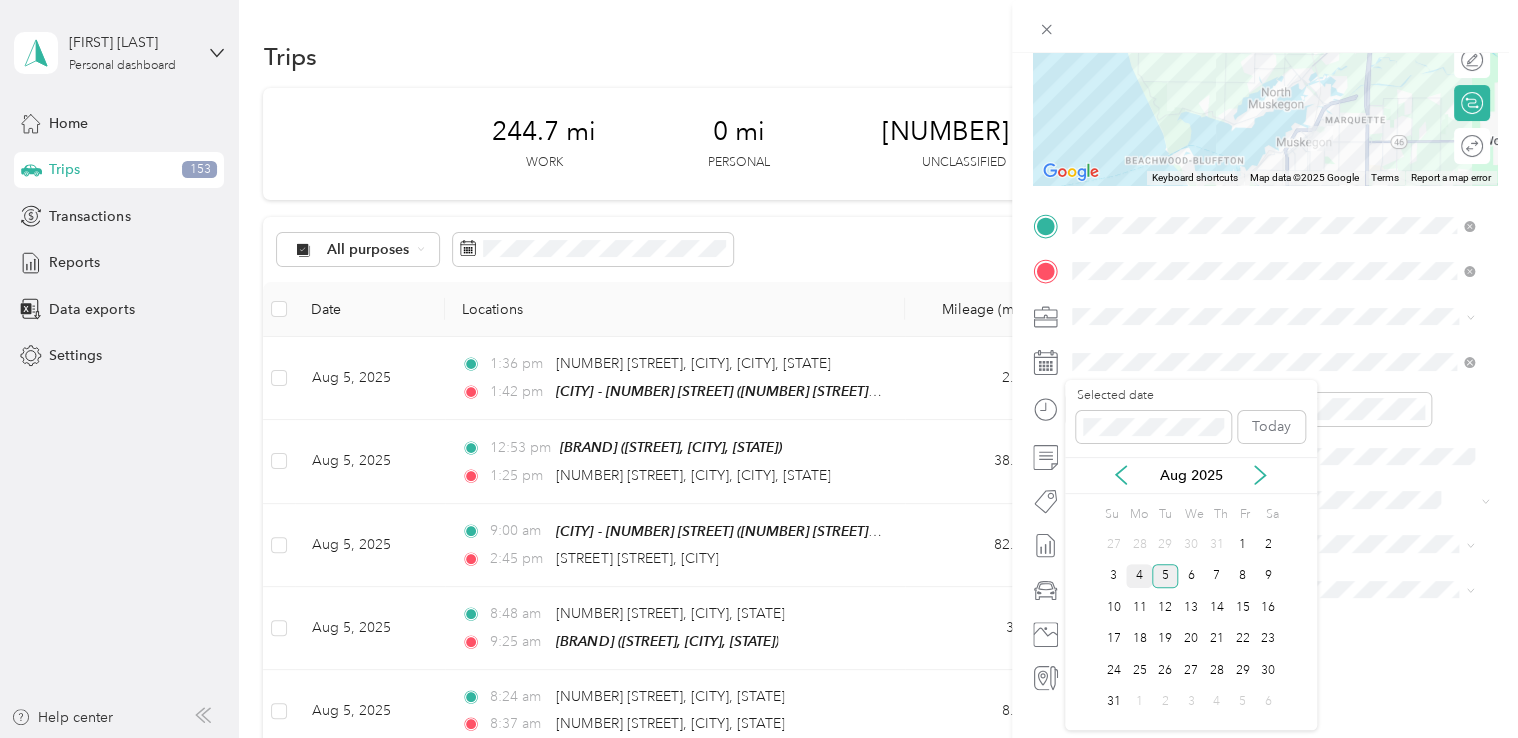 click on "4" at bounding box center (1139, 576) 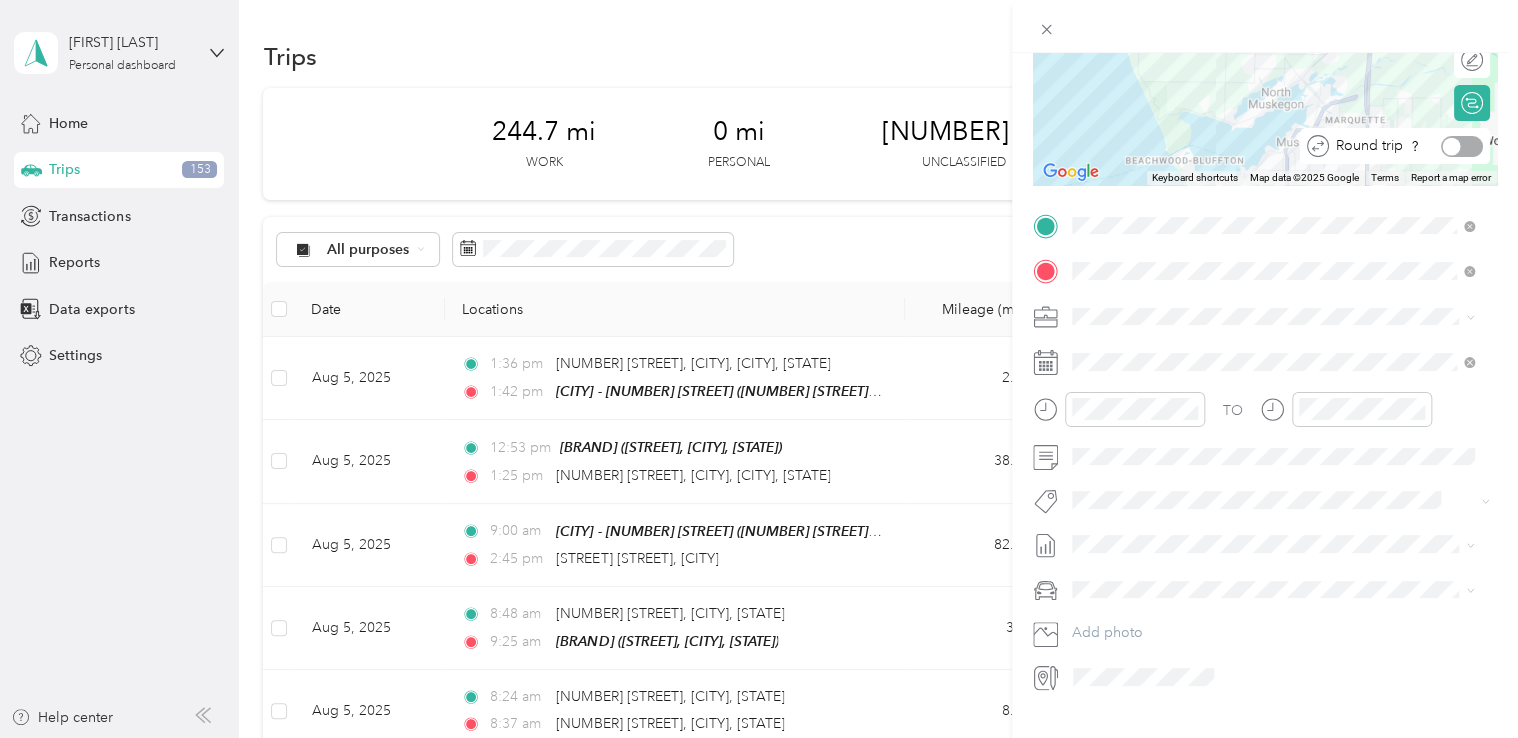 click at bounding box center (1462, 146) 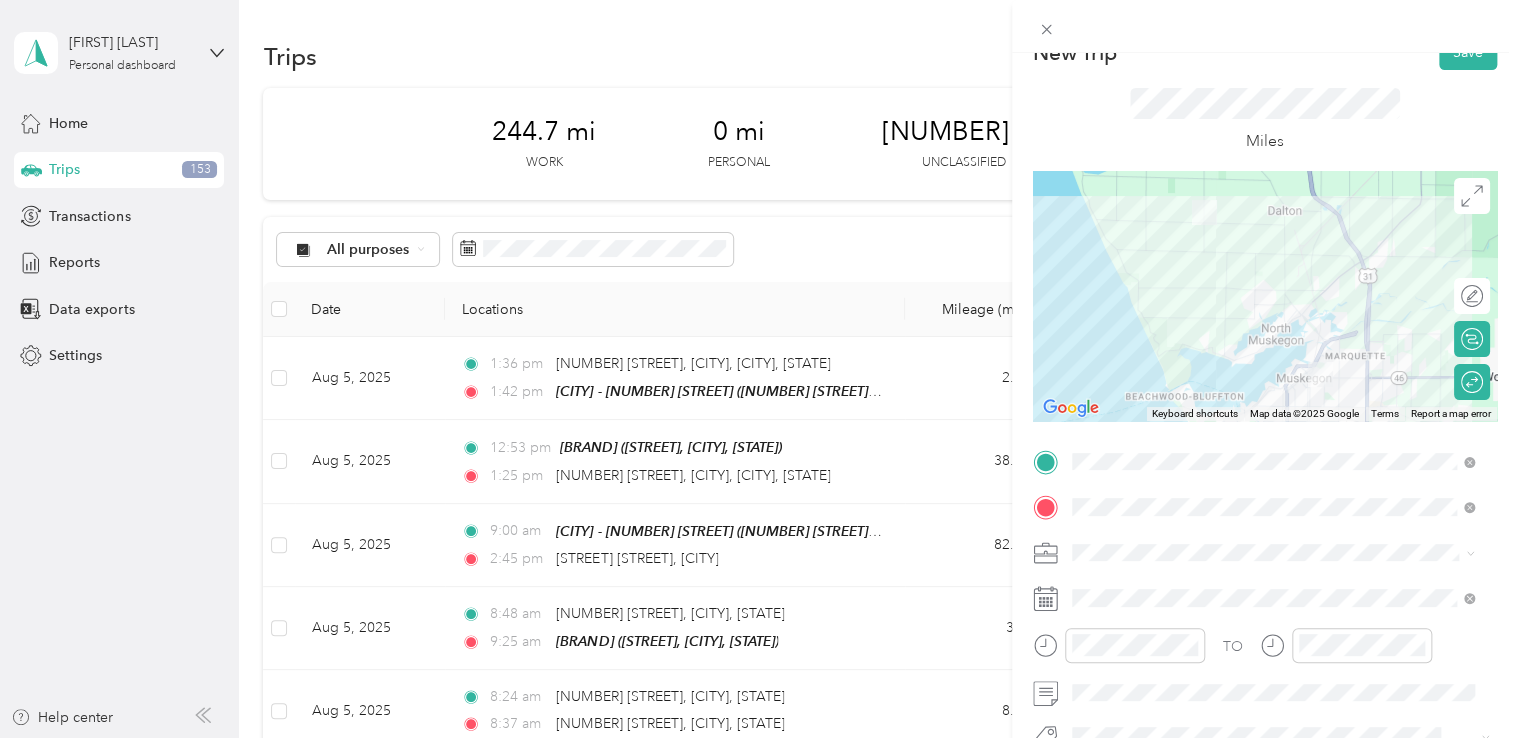 scroll, scrollTop: 0, scrollLeft: 0, axis: both 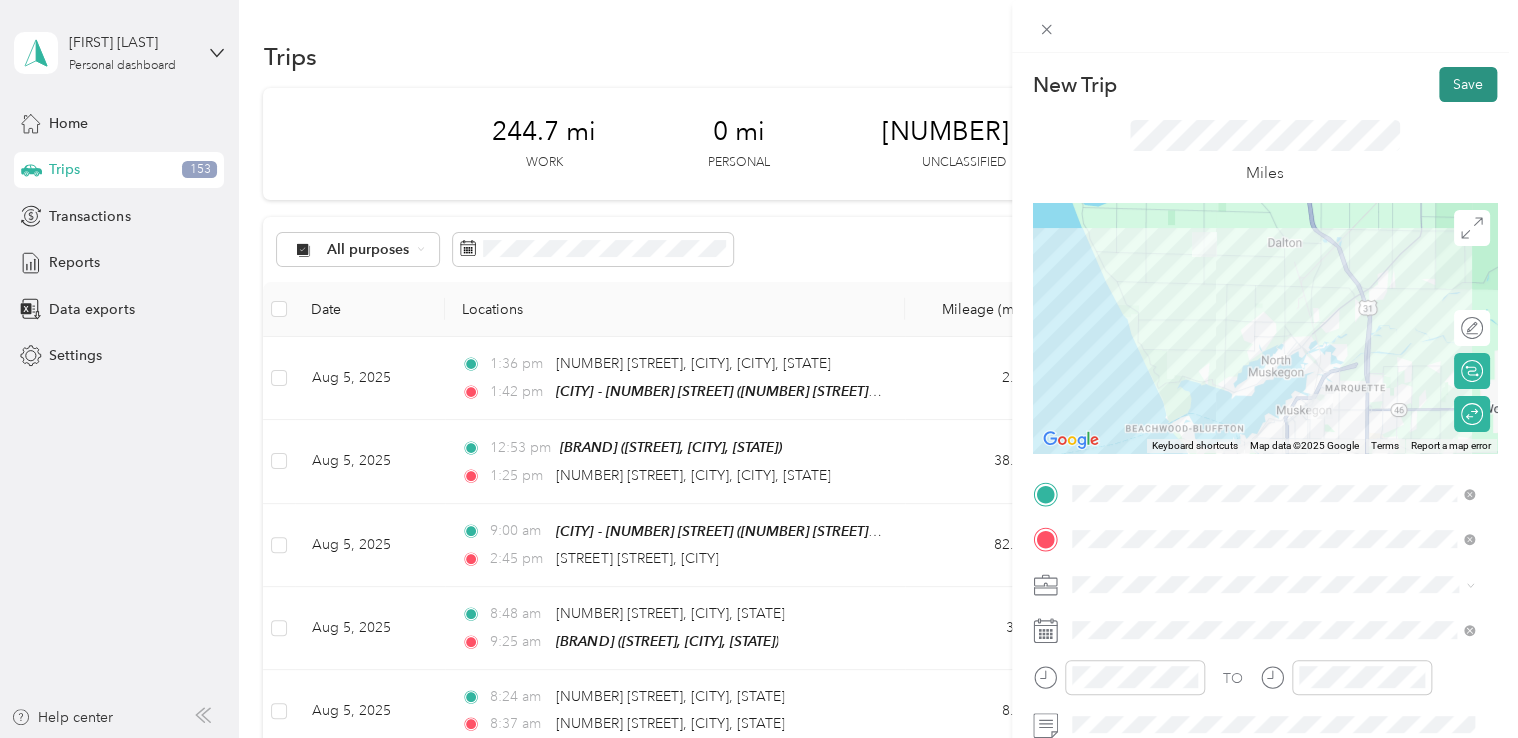 click on "Save" at bounding box center (1468, 84) 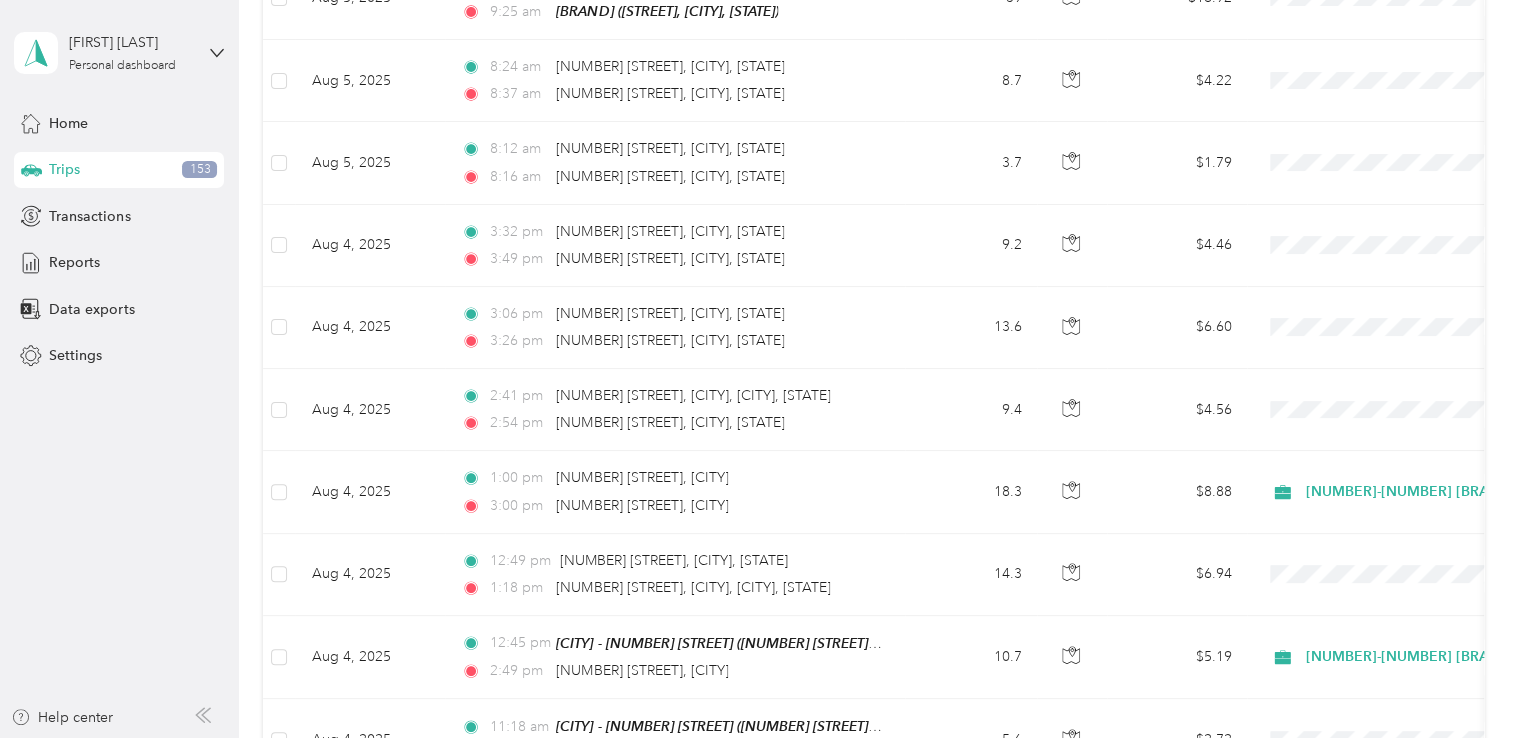 scroll, scrollTop: 640, scrollLeft: 0, axis: vertical 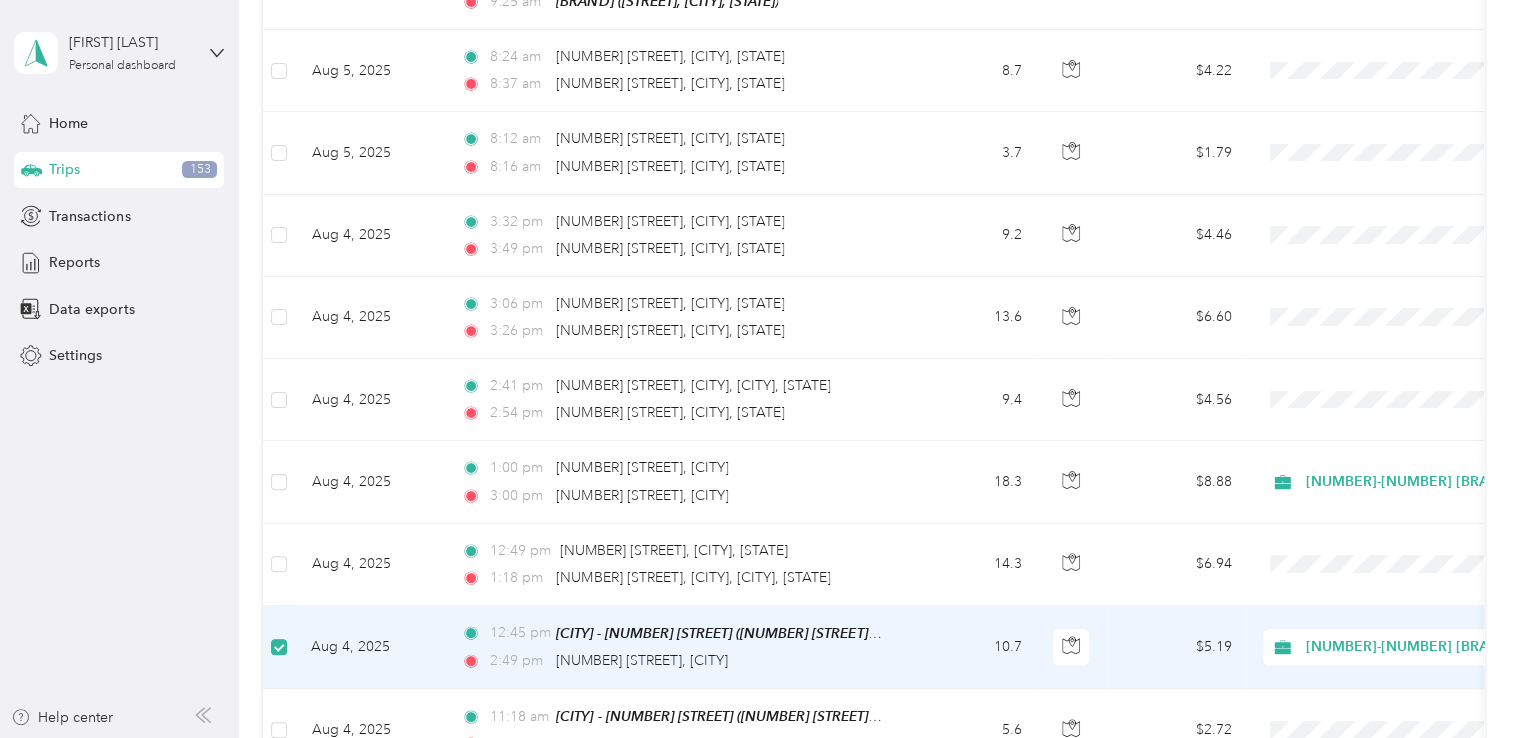 click on "[TIME] [CITY] - [NUMBER] [STREET] ([NUMBER] [STREET], [CITY], [STATE]) [TIME] [NUMBER] [STREET], [CITY]" at bounding box center [671, 647] 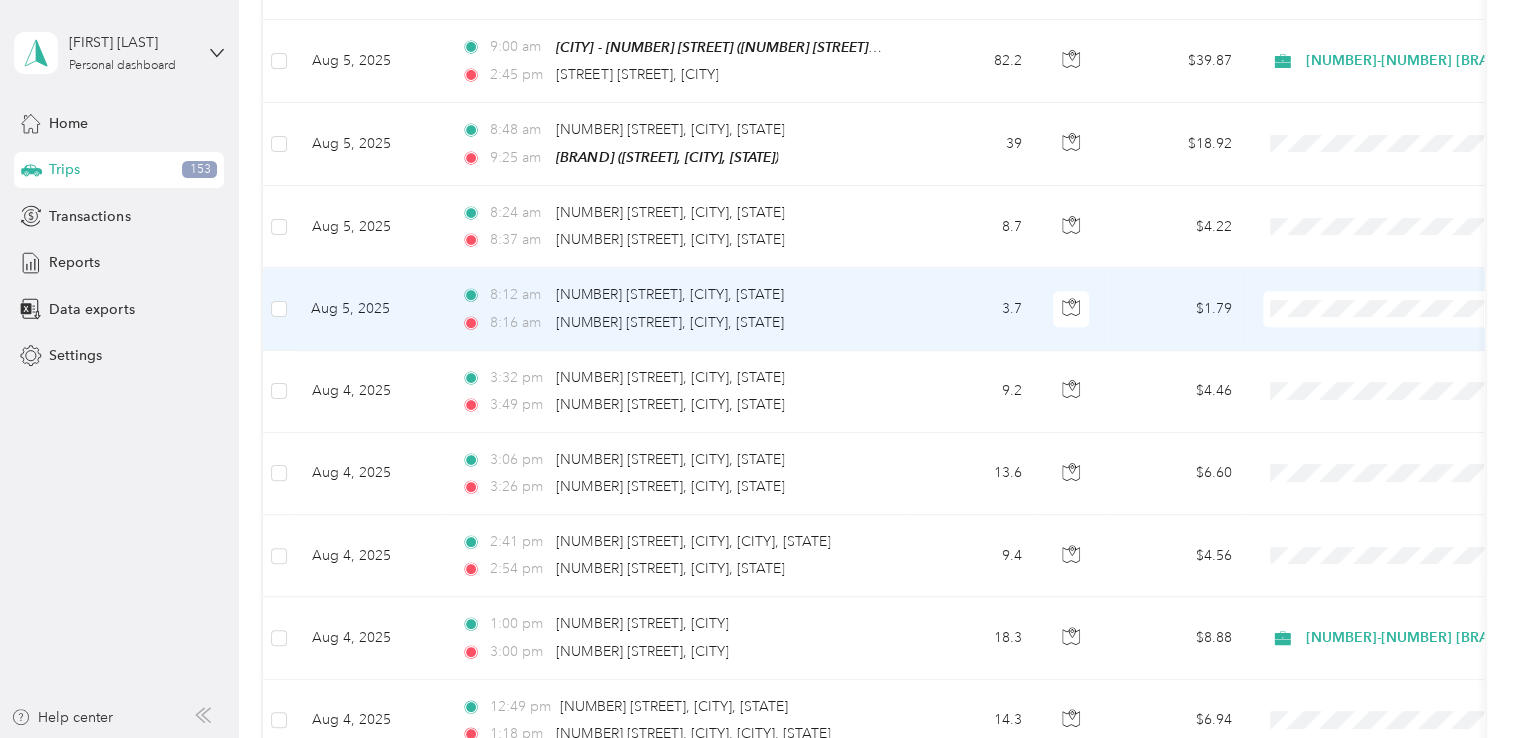 scroll, scrollTop: 700, scrollLeft: 0, axis: vertical 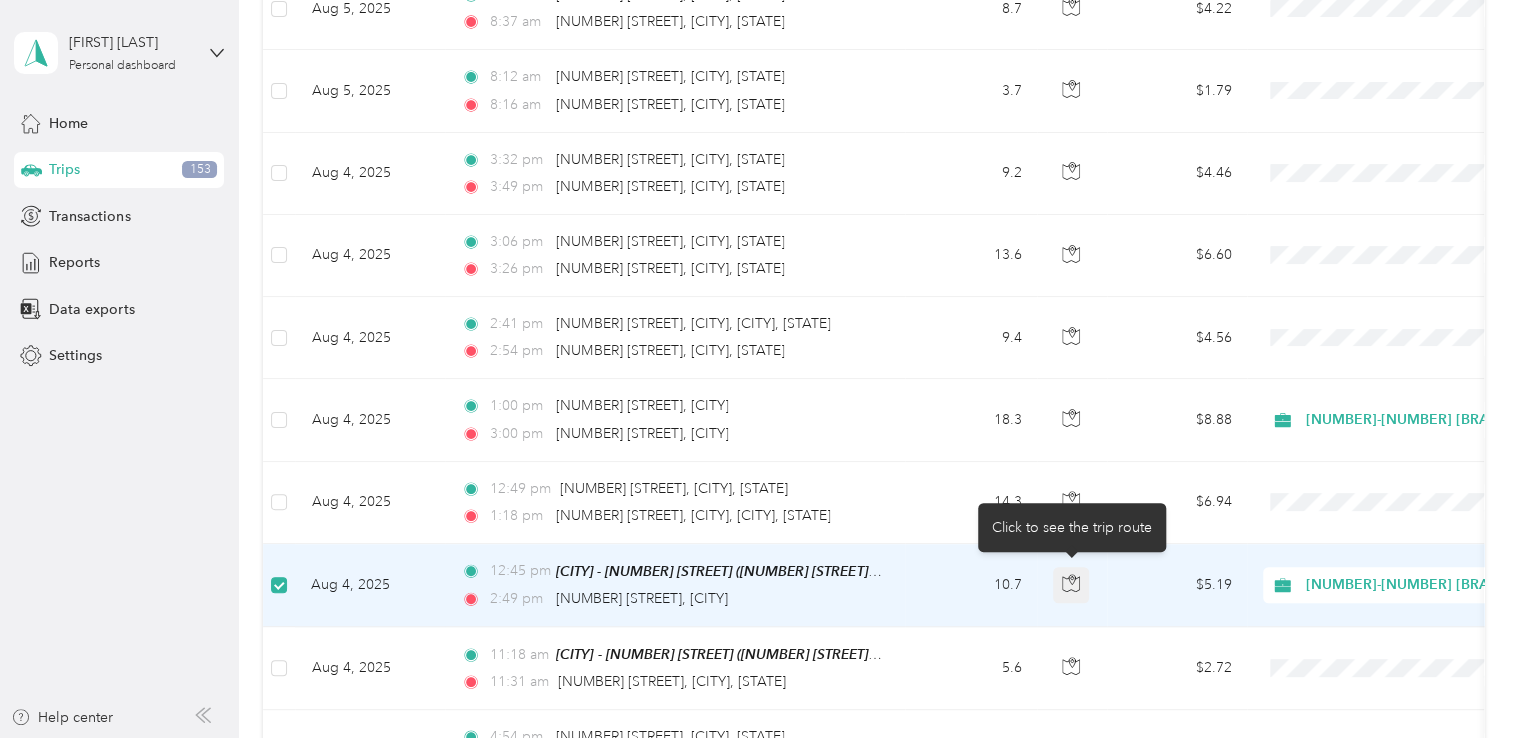 click 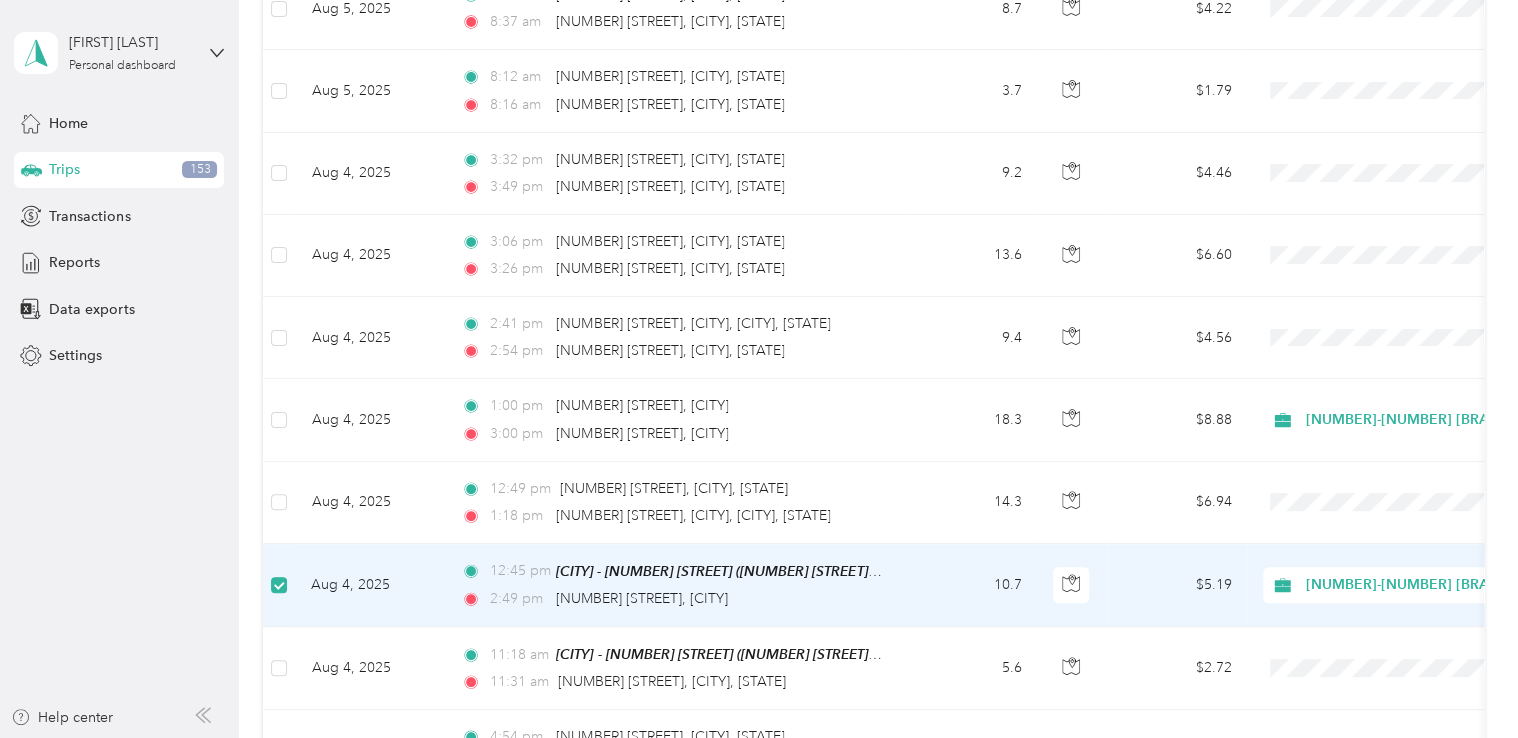 click on "10.7" at bounding box center [971, 585] 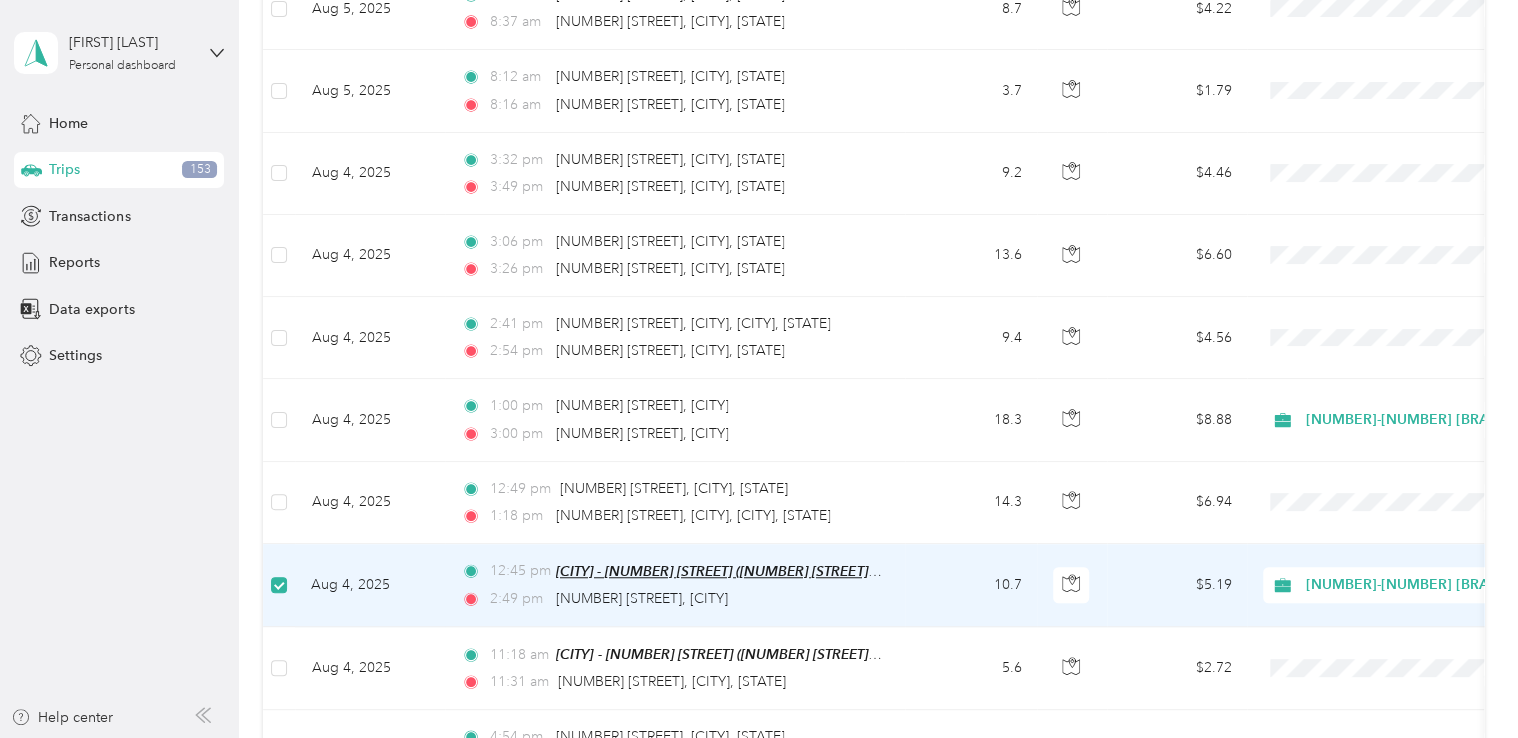 click on "[CITY] - [NUMBER] [STREET] ([NUMBER] [STREET], [CITY], [STATE])" at bounding box center [762, 571] 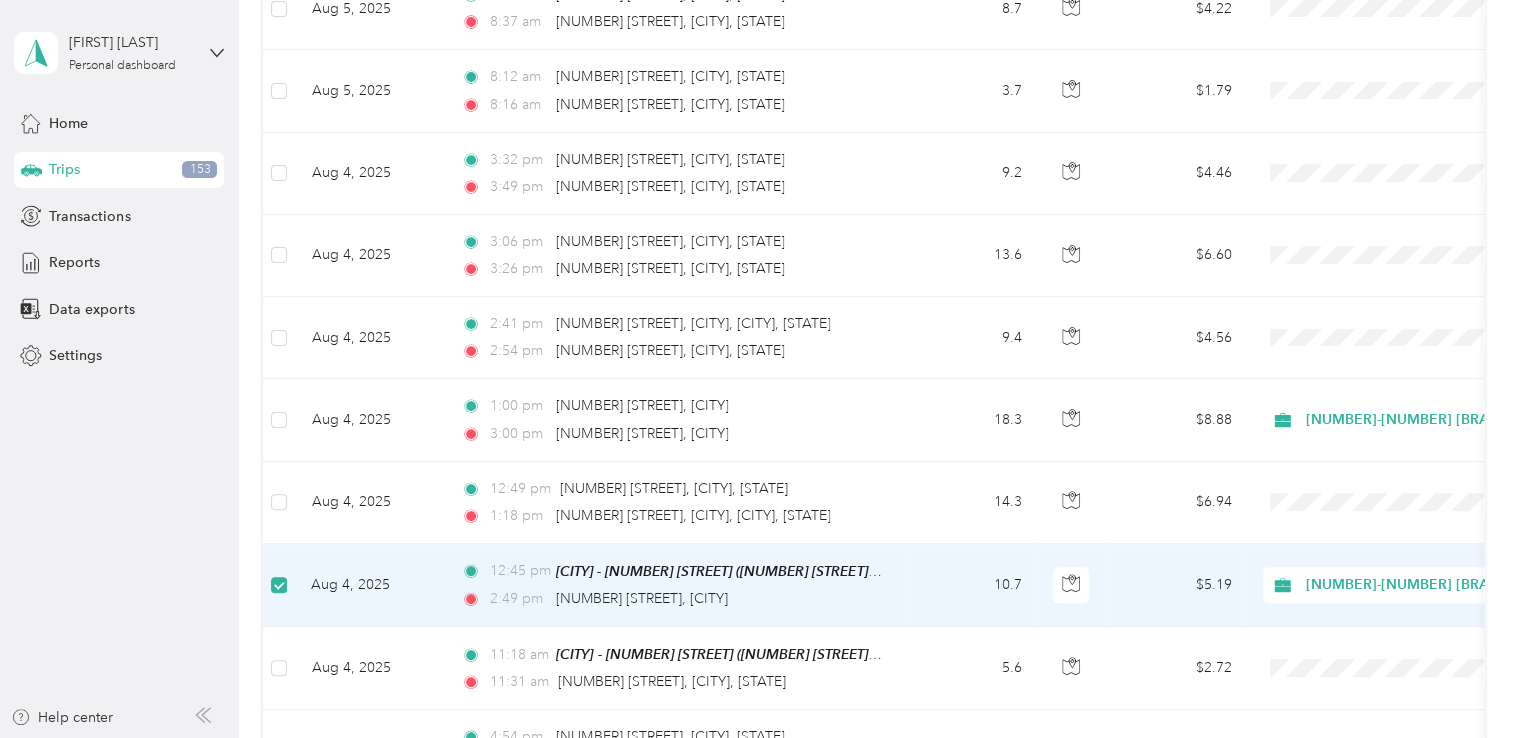 drag, startPoint x: 899, startPoint y: 604, endPoint x: 930, endPoint y: 608, distance: 31.257 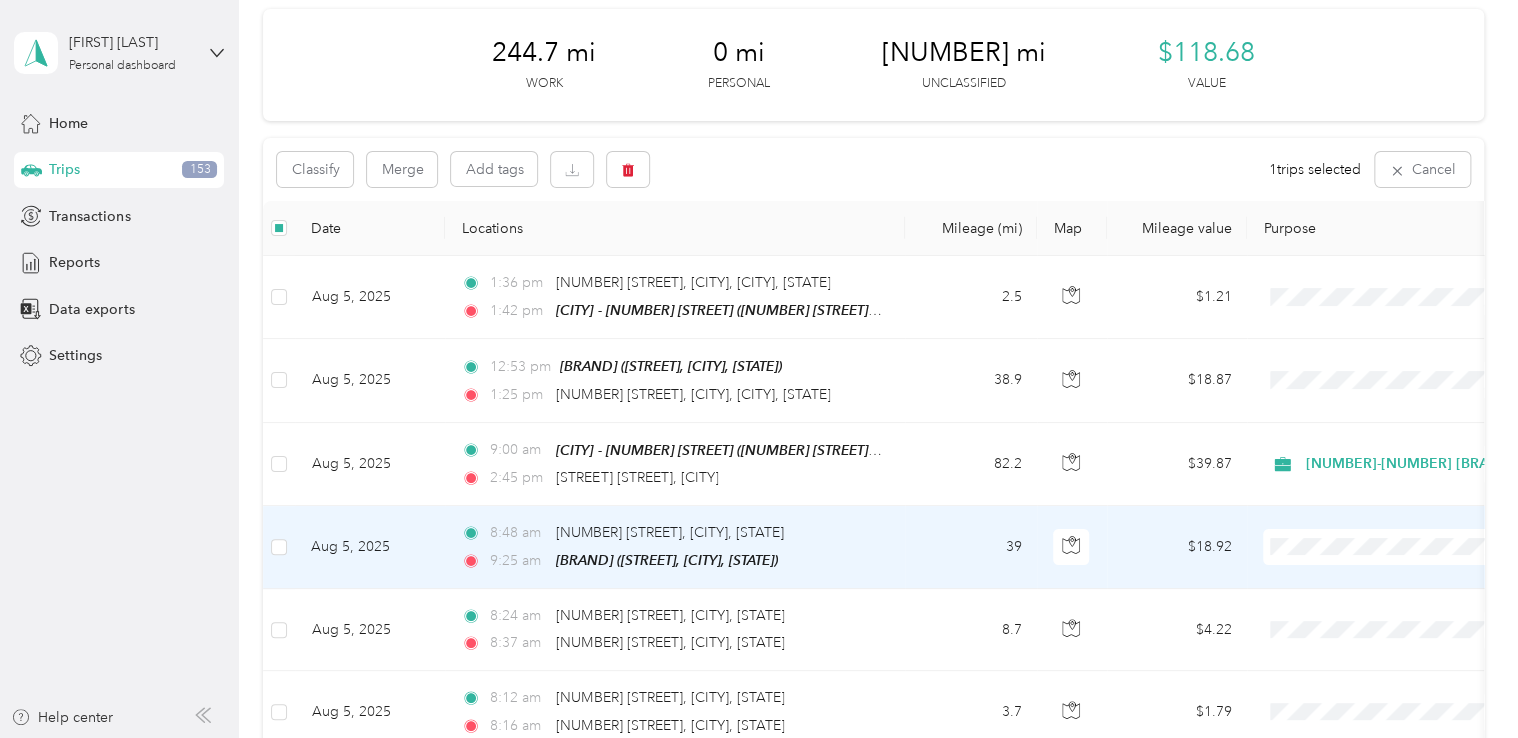 scroll, scrollTop: 0, scrollLeft: 0, axis: both 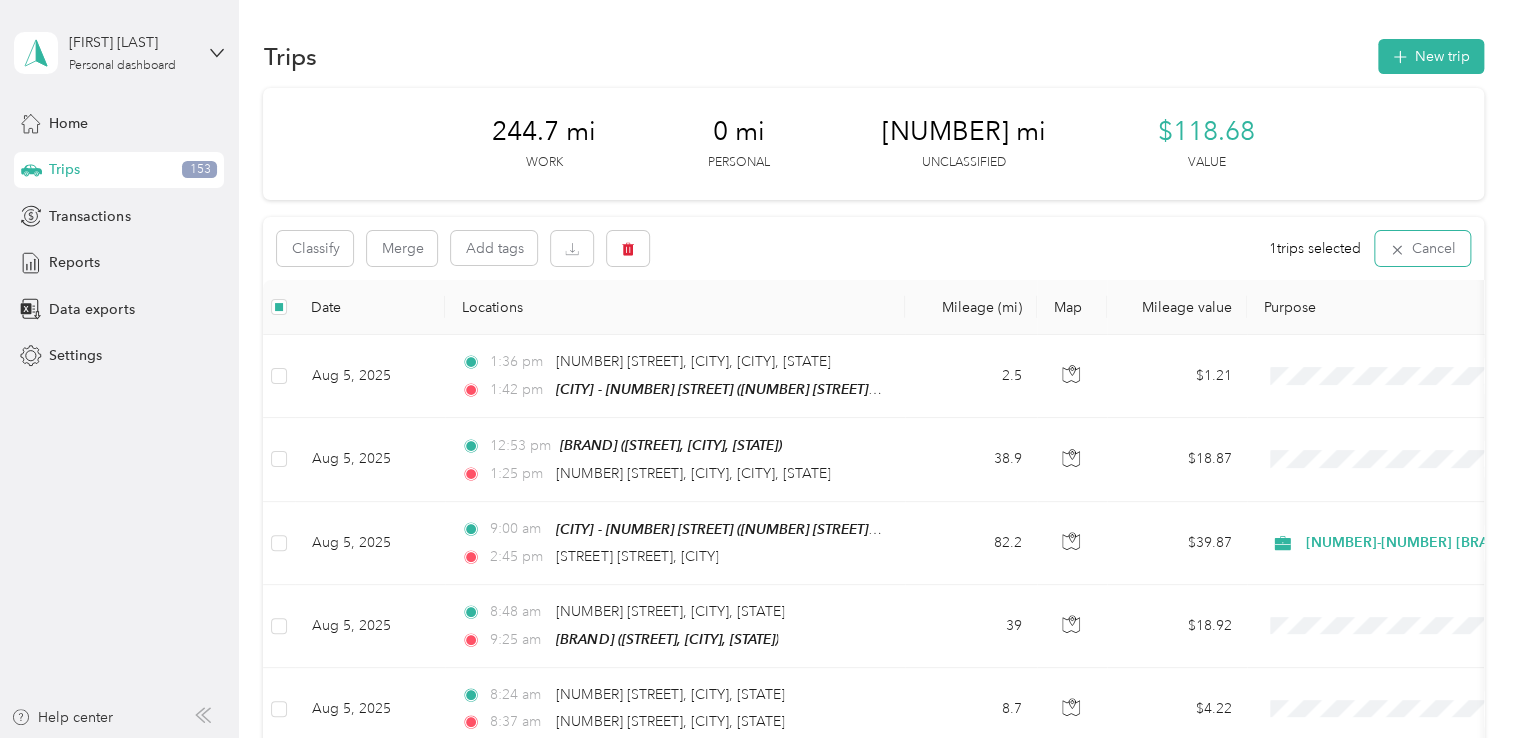 drag, startPoint x: 1430, startPoint y: 252, endPoint x: 1527, endPoint y: 323, distance: 120.20815 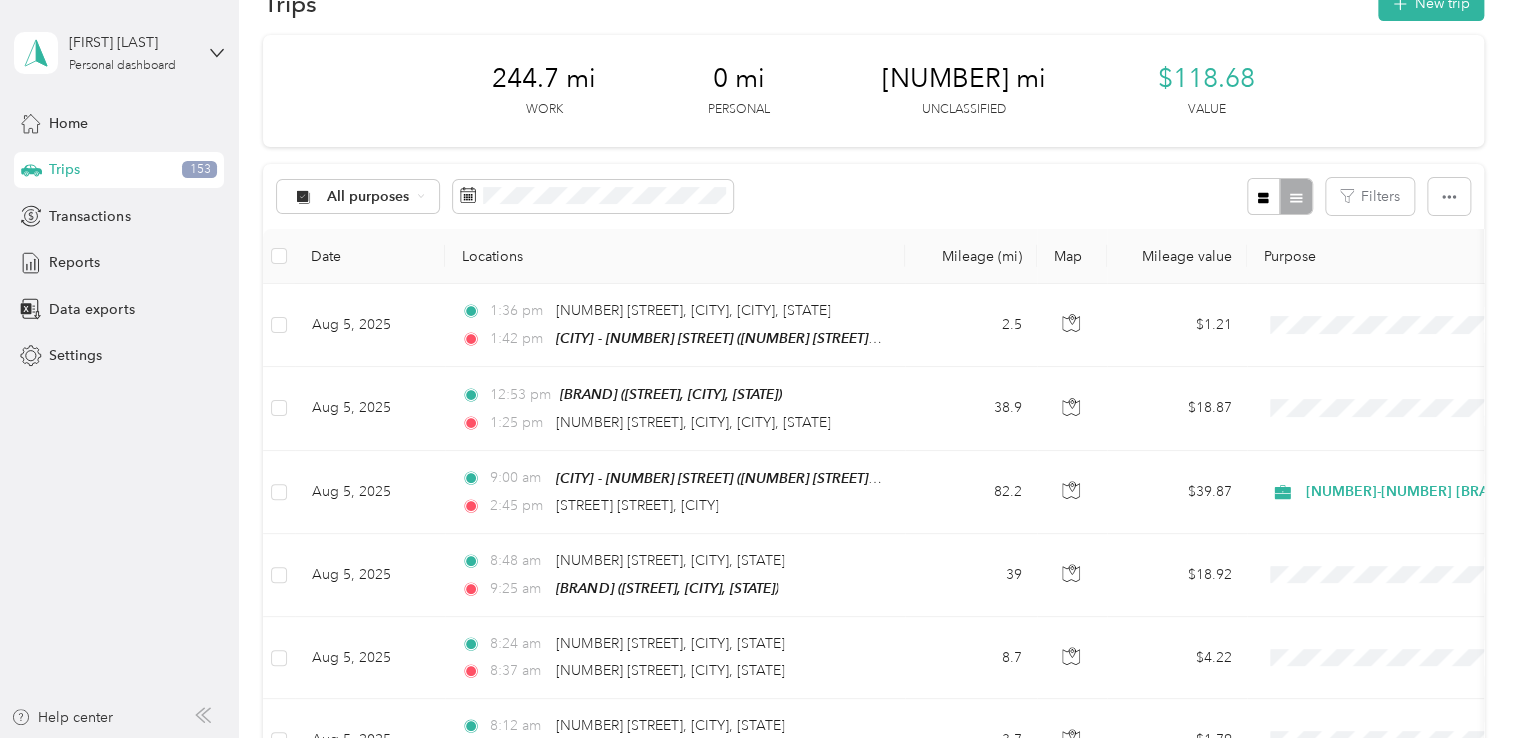 scroll, scrollTop: 0, scrollLeft: 0, axis: both 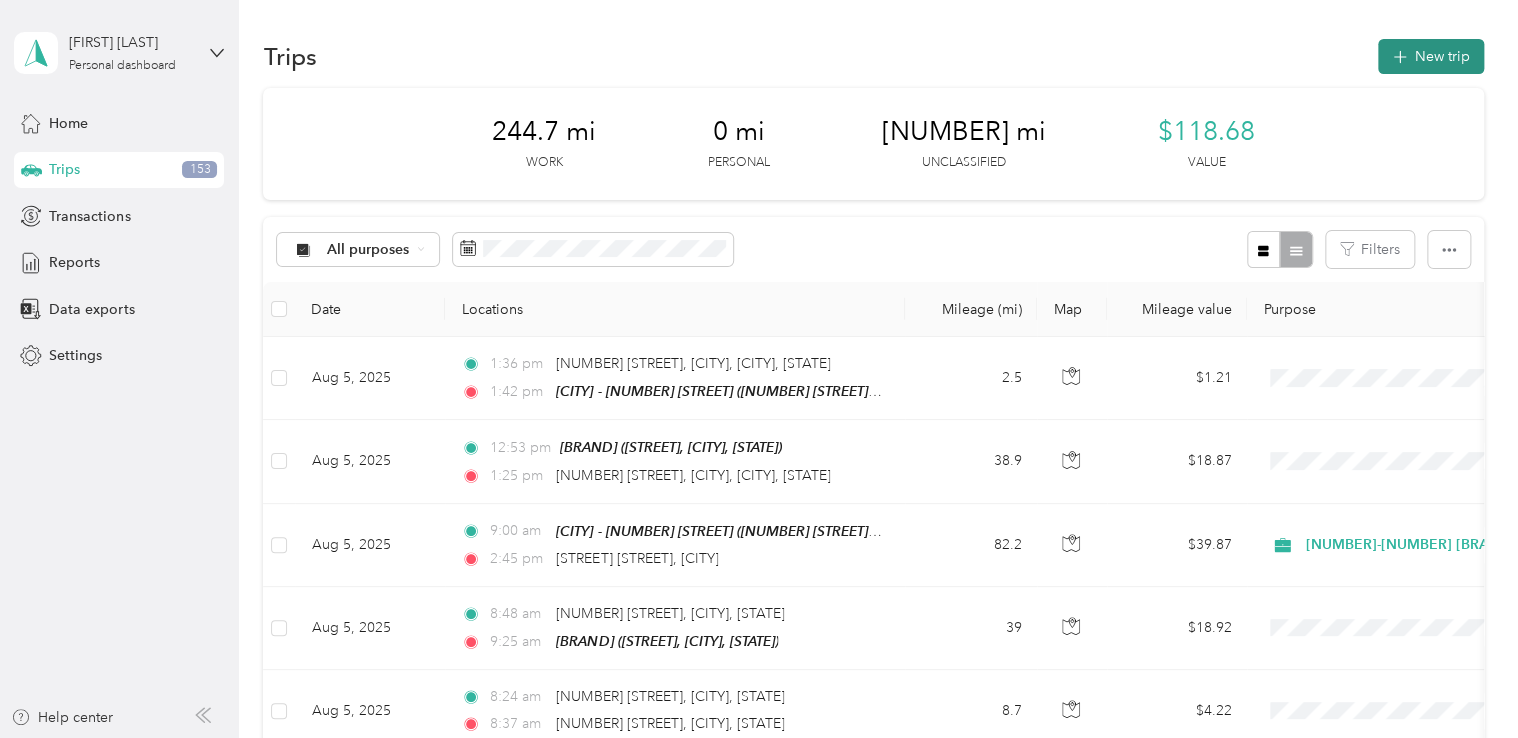 click on "New trip" at bounding box center [1431, 56] 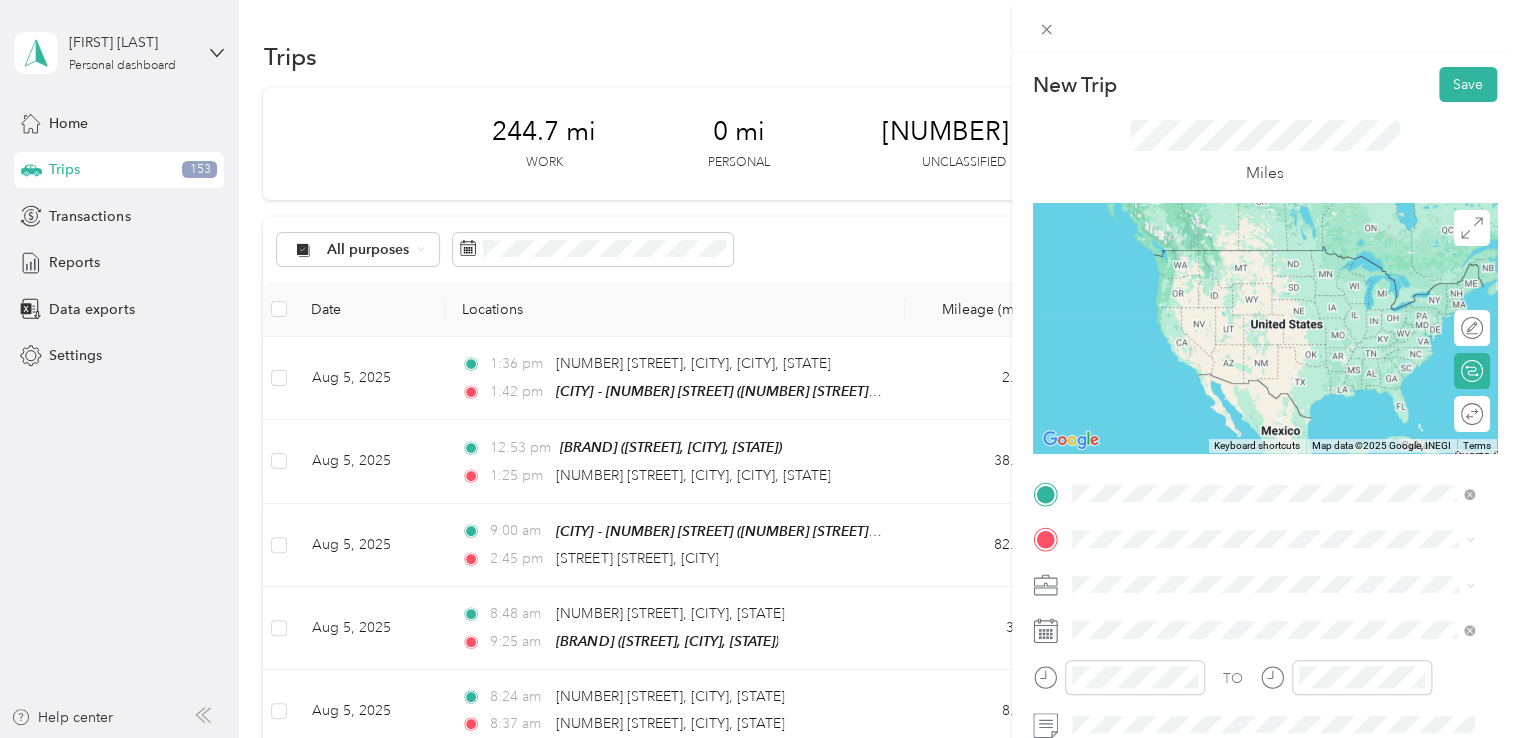 click on "[NUMBER] [STREET]
[CITY], [STATE] [POSTAL_CODE], [COUNTRY]" at bounding box center (1253, 258) 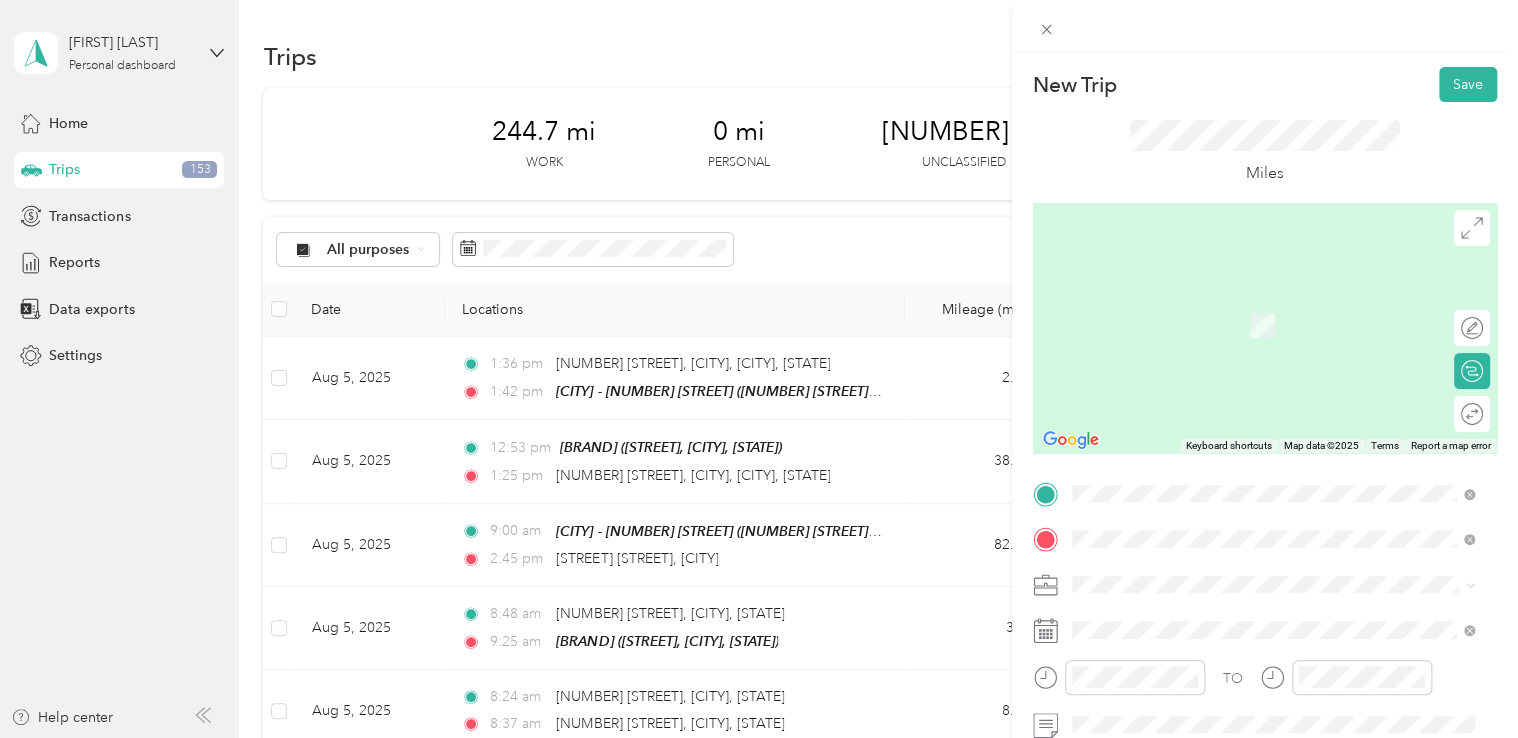 click on "[NUMBER] [STREET]
[CITY], [STATE] [POSTAL_CODE], [COUNTRY]" at bounding box center (1253, 304) 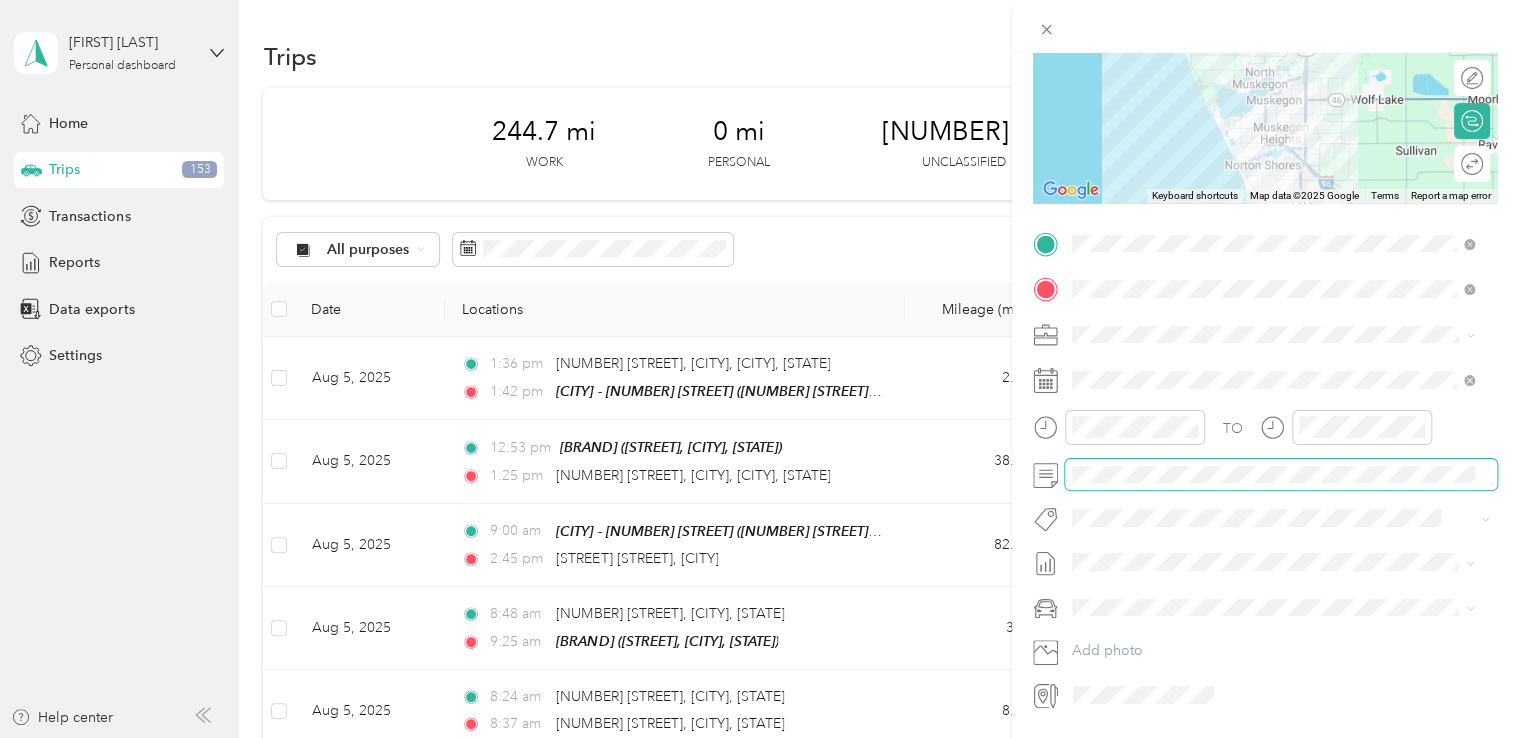 scroll, scrollTop: 252, scrollLeft: 0, axis: vertical 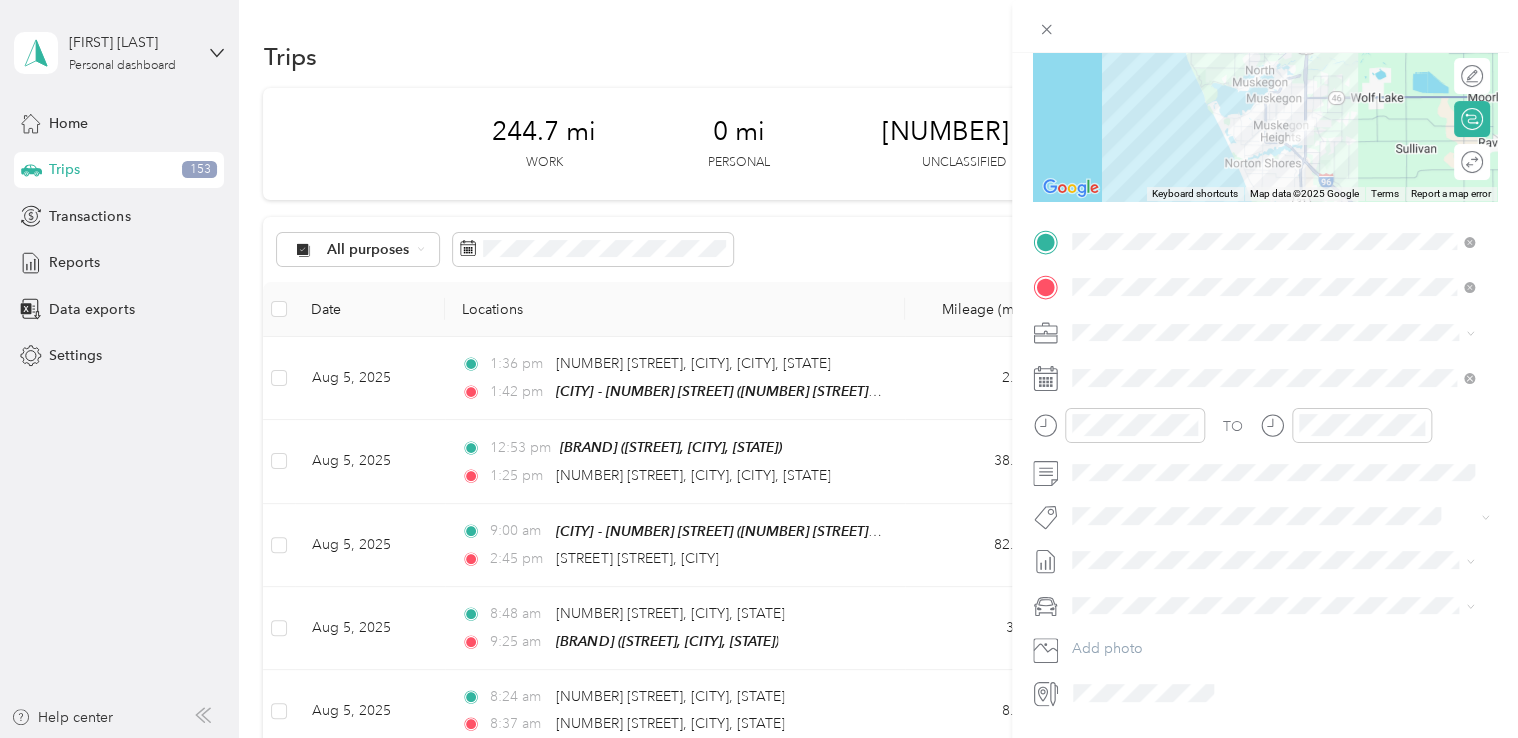click on "[NUMBER]-[NUMBER] [BRAND]" at bounding box center (1177, 402) 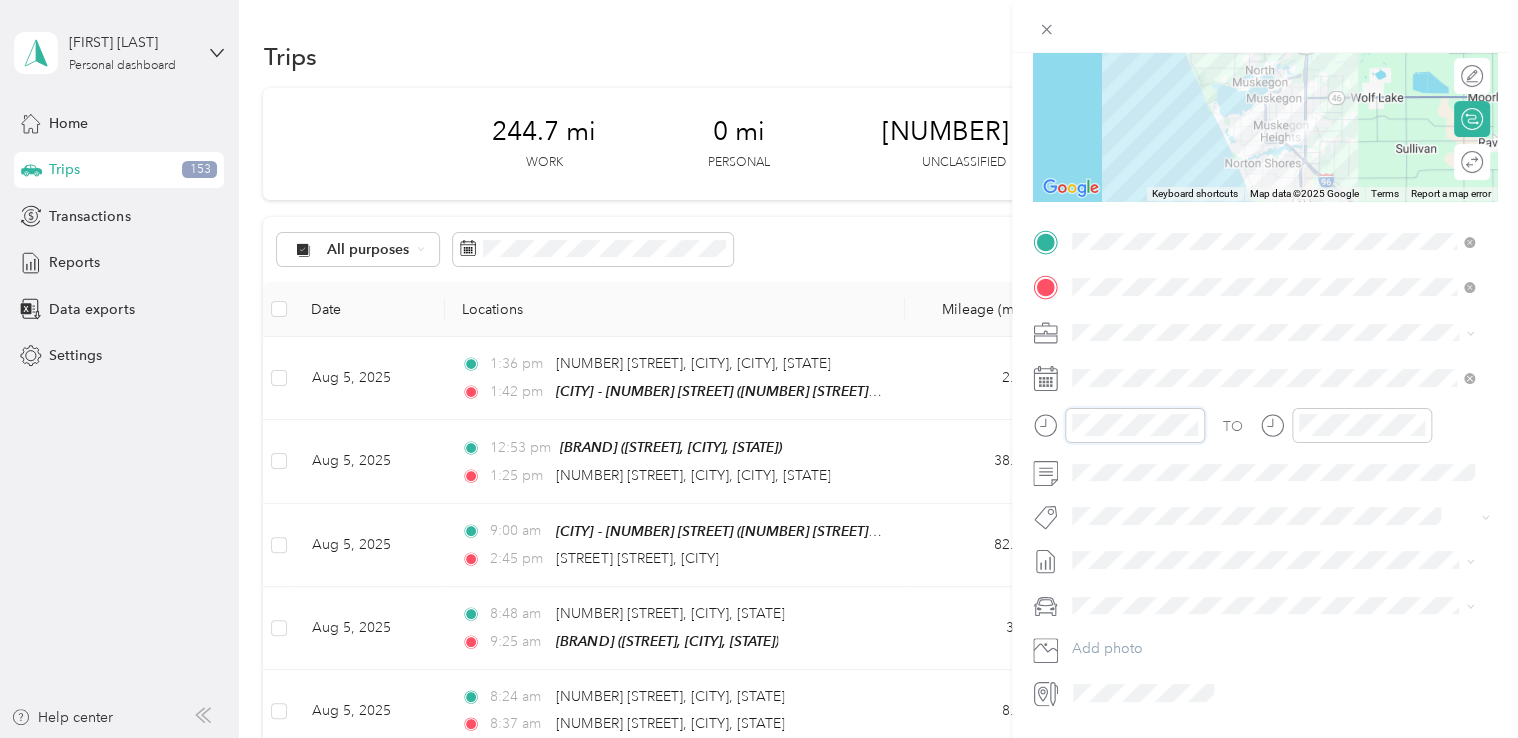 click on "New Trip Save This trip cannot be edited because it is either under review, approved, or paid. Contact your Team Manager to edit it. Miles ← Move left → Move right ↑ Move up ↓ Move down + Zoom in - Zoom out Home Jump left by 75% End Jump right by 75% Page Up Jump up by 75% Page Down Jump down by 75% Keyboard shortcuts Map Data Map data ©2025 Google Map data ©2025 Google 5 km  Click to toggle between metric and imperial units Terms Report a map error Edit route Calculate route Round trip TO Add photo" at bounding box center [759, 369] 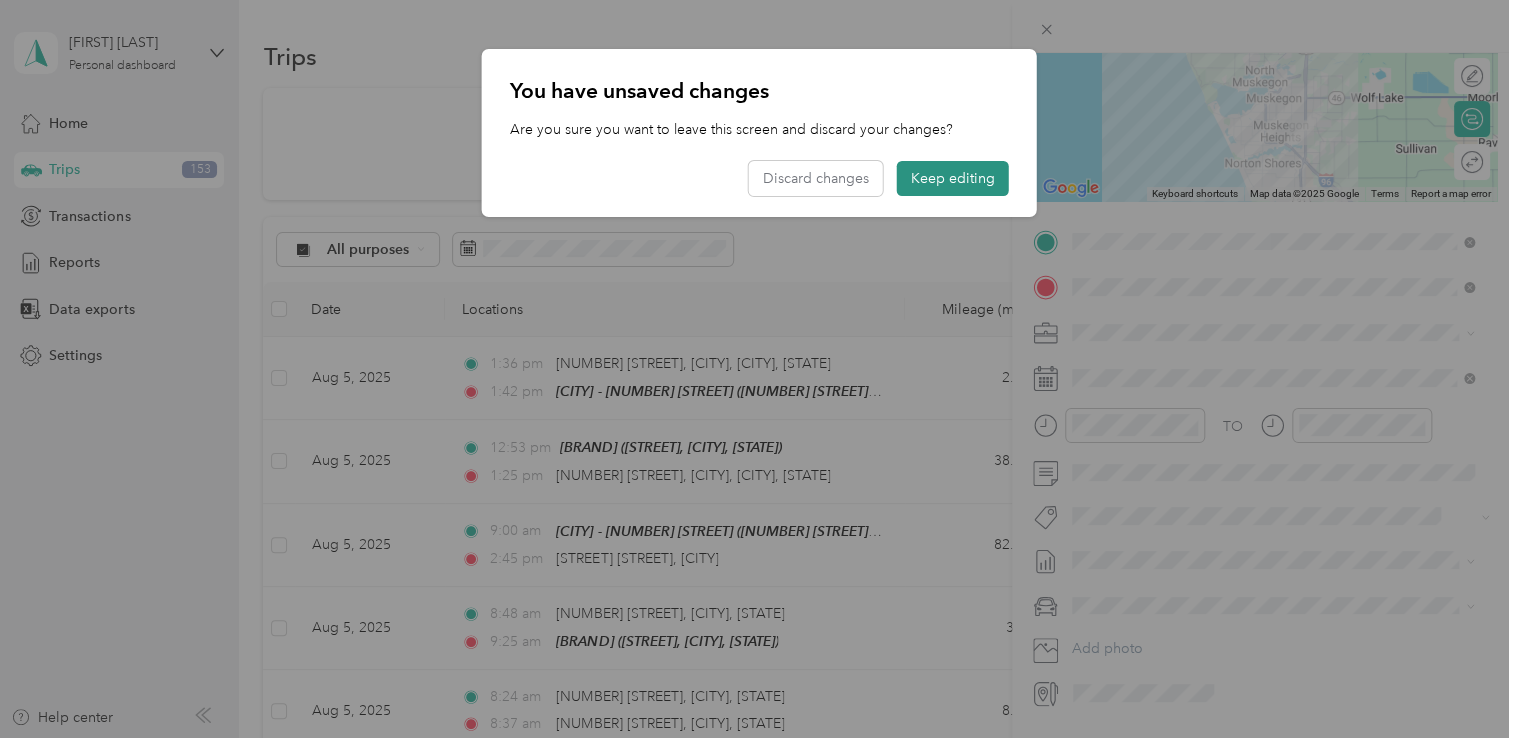 click on "Keep editing" at bounding box center (953, 178) 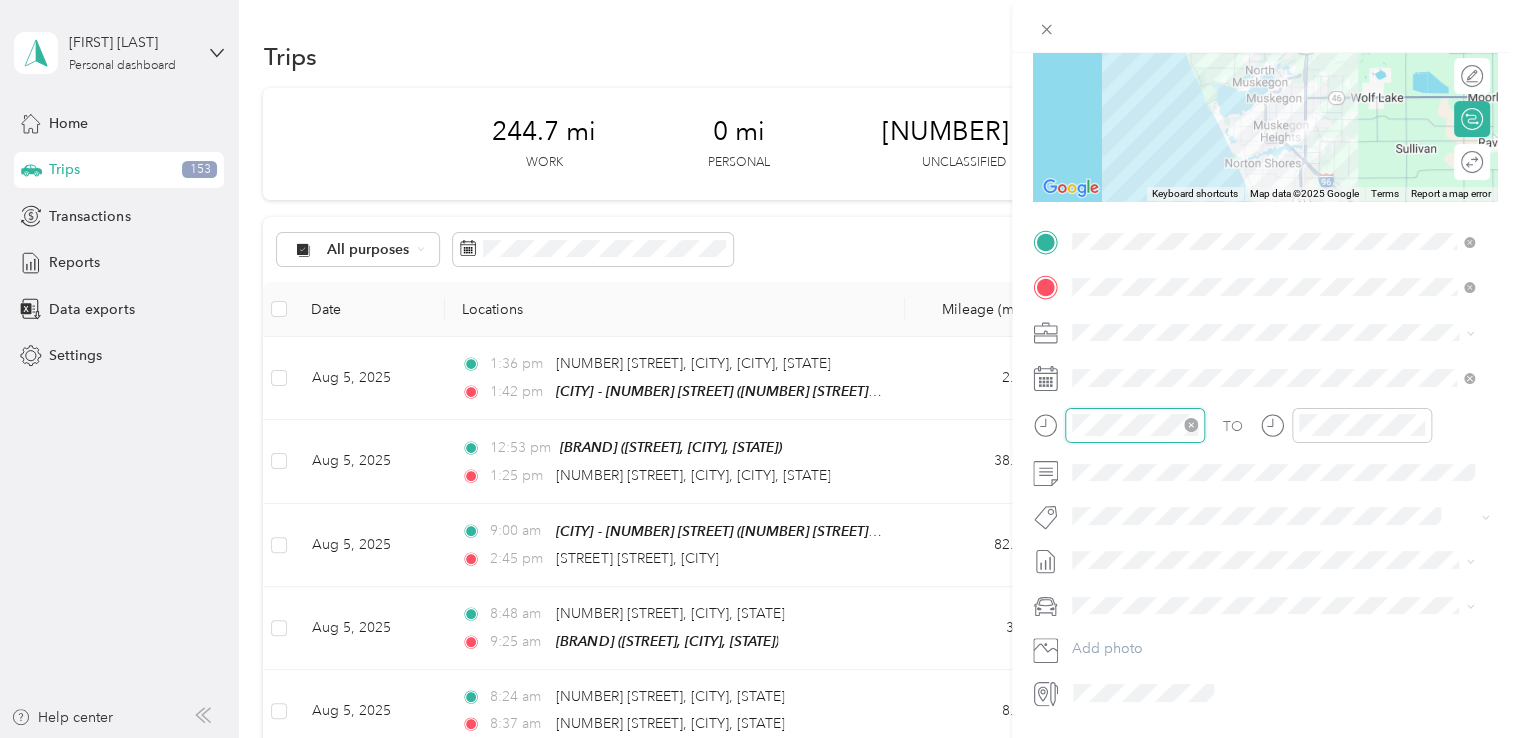 scroll, scrollTop: 56, scrollLeft: 0, axis: vertical 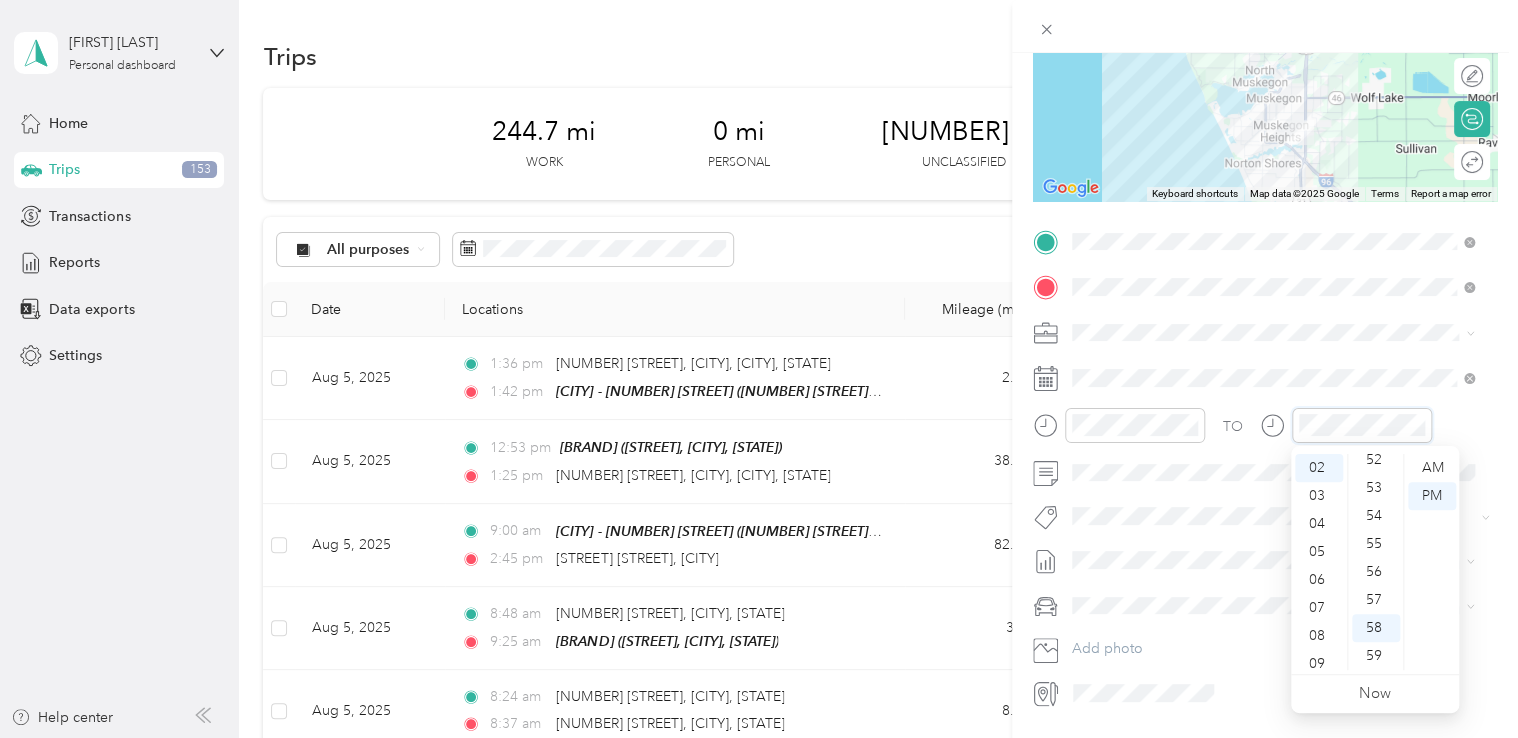 click at bounding box center [1346, 425] 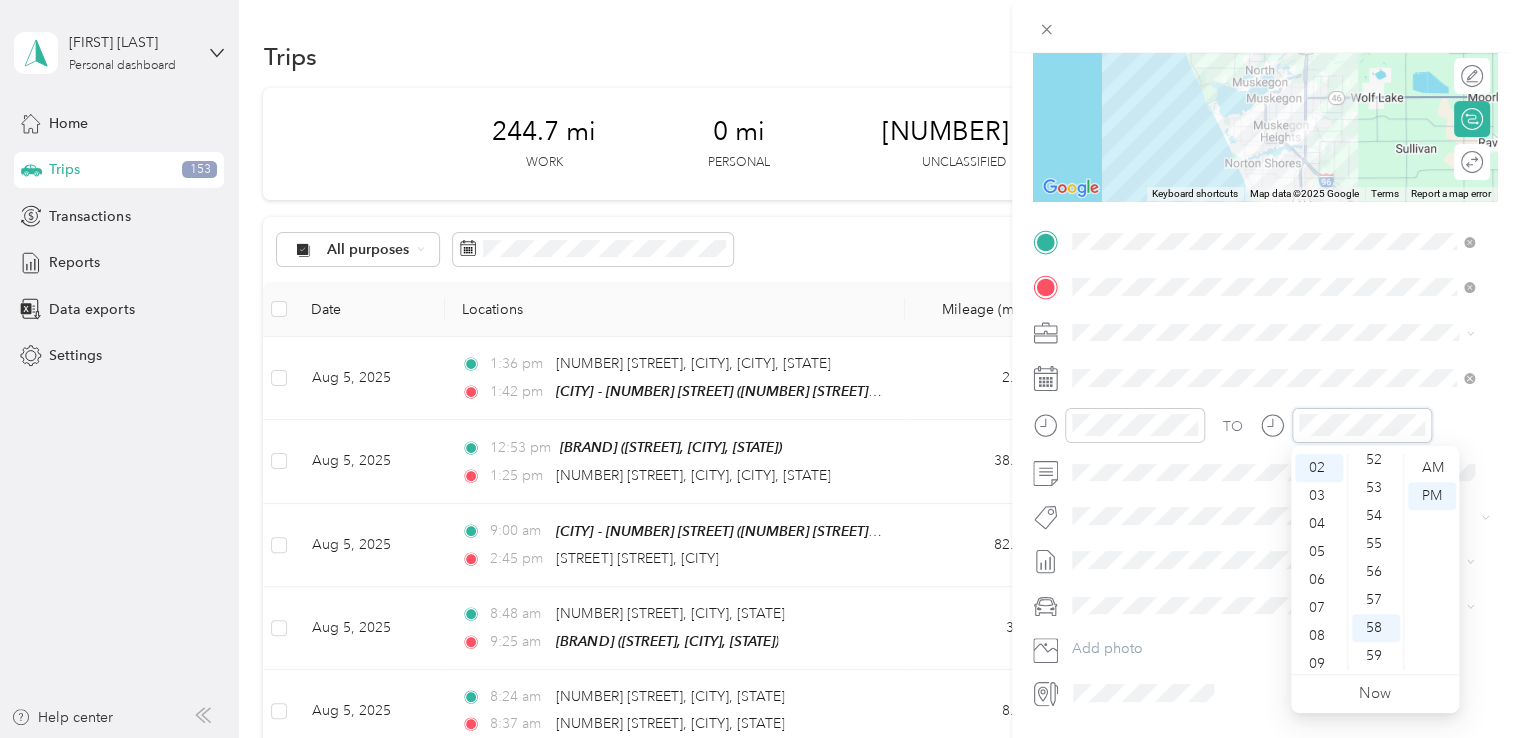 scroll, scrollTop: 84, scrollLeft: 0, axis: vertical 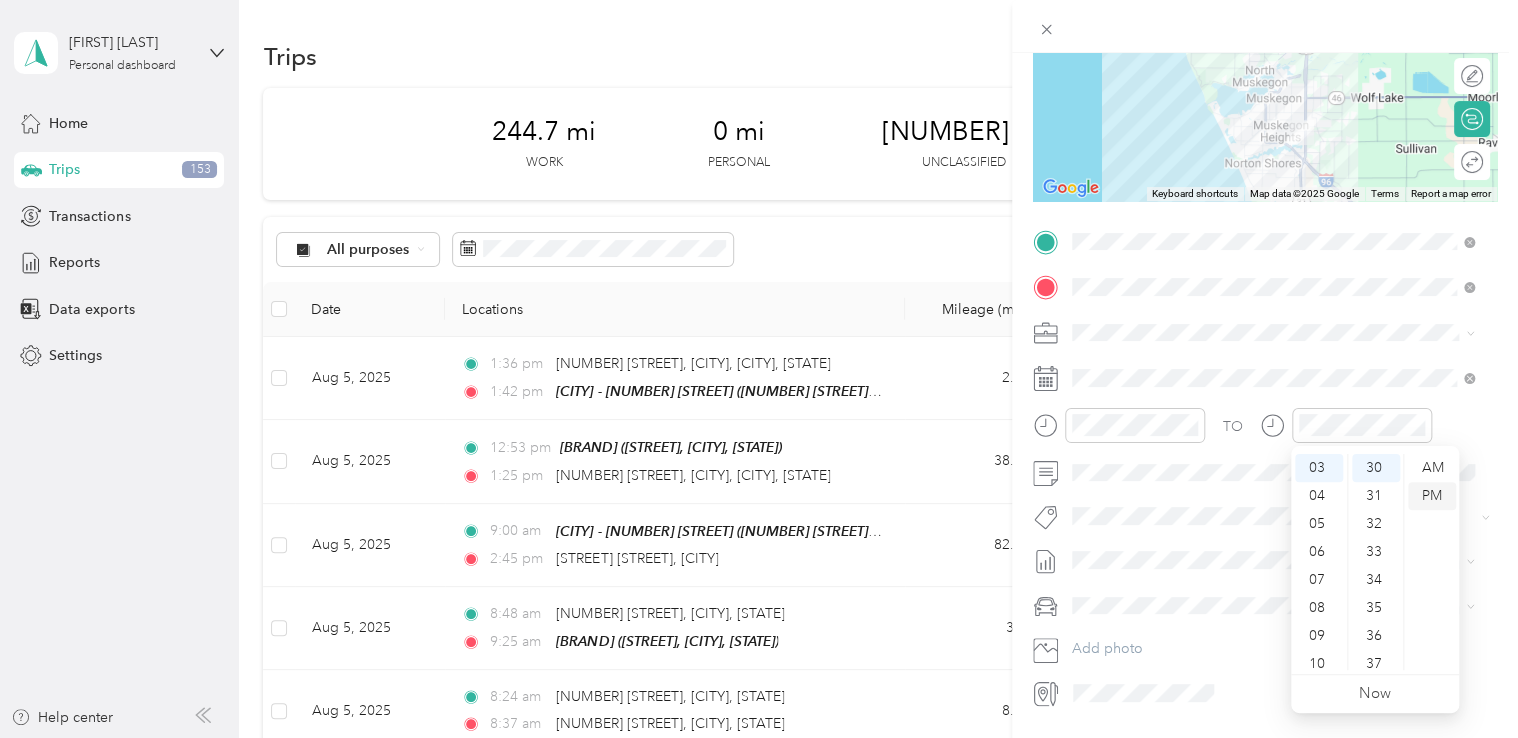 click on "PM" at bounding box center [1432, 496] 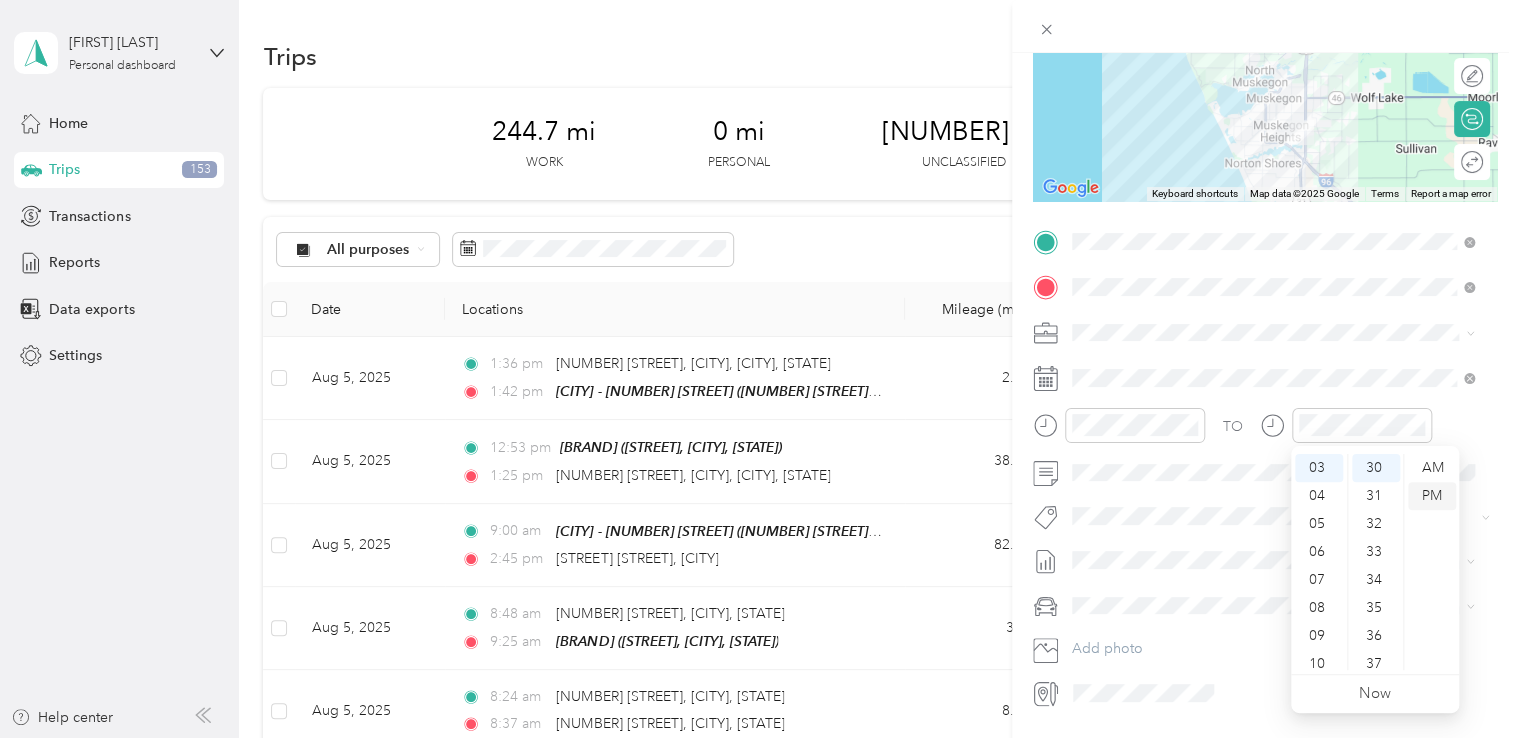 click on "PM" at bounding box center [1432, 496] 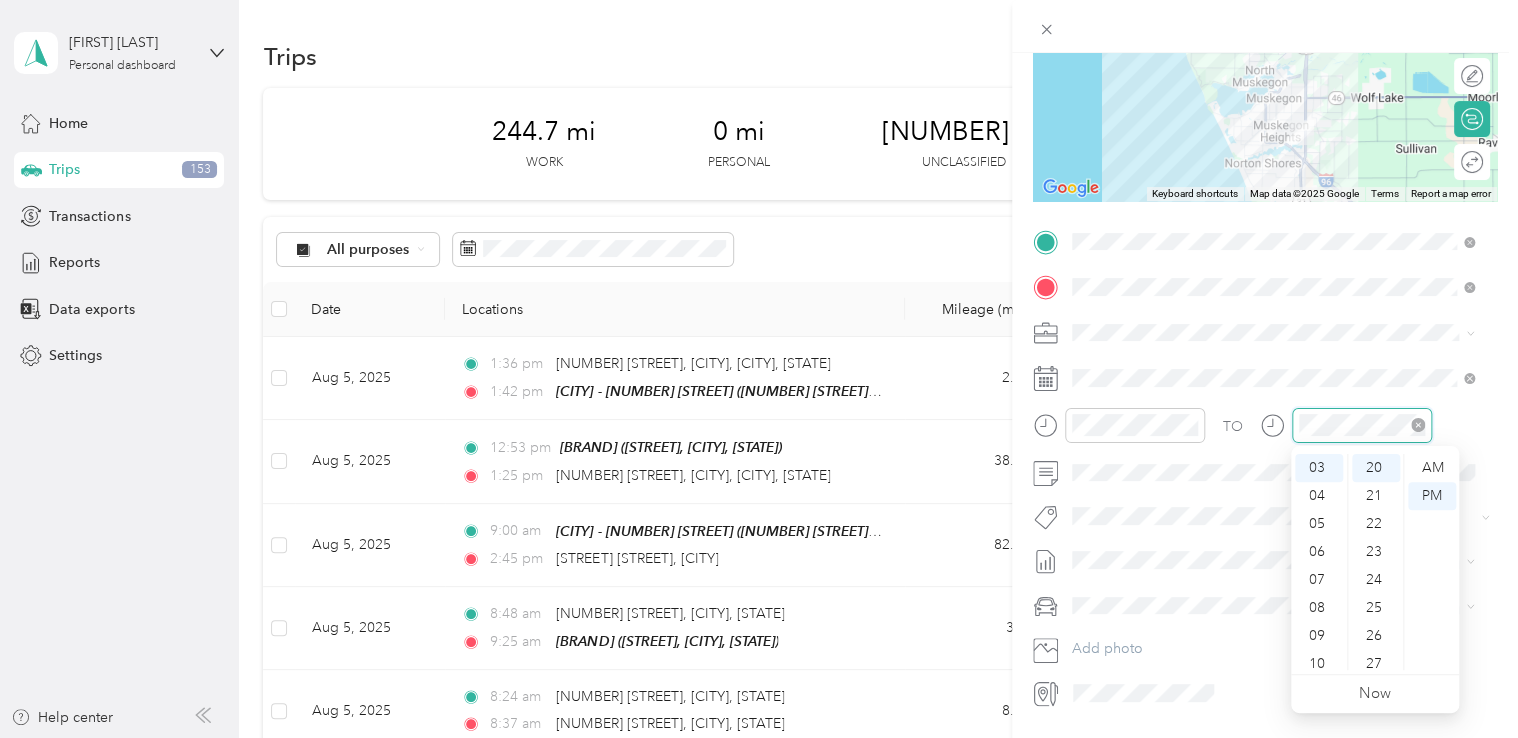 scroll, scrollTop: 560, scrollLeft: 0, axis: vertical 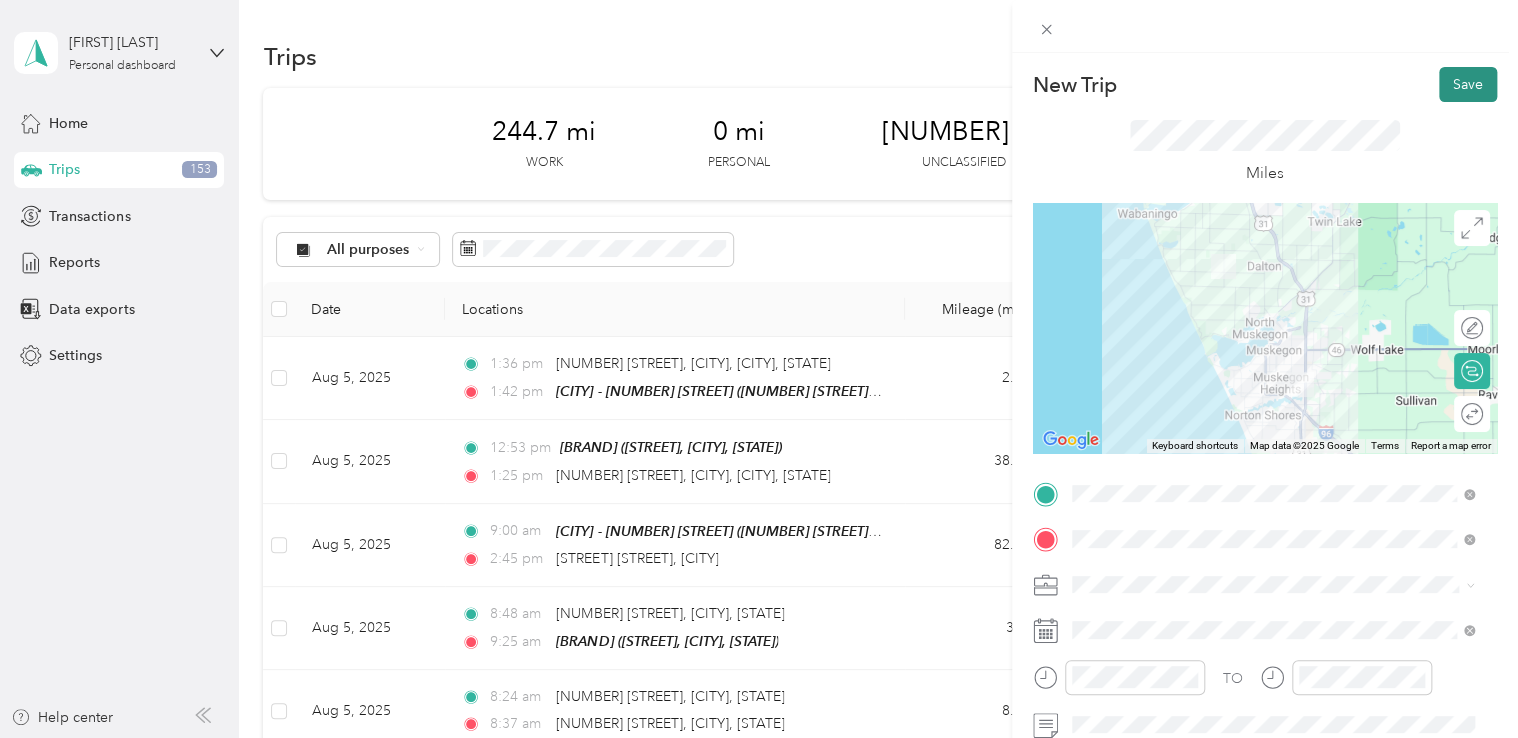 click on "Save" at bounding box center [1468, 84] 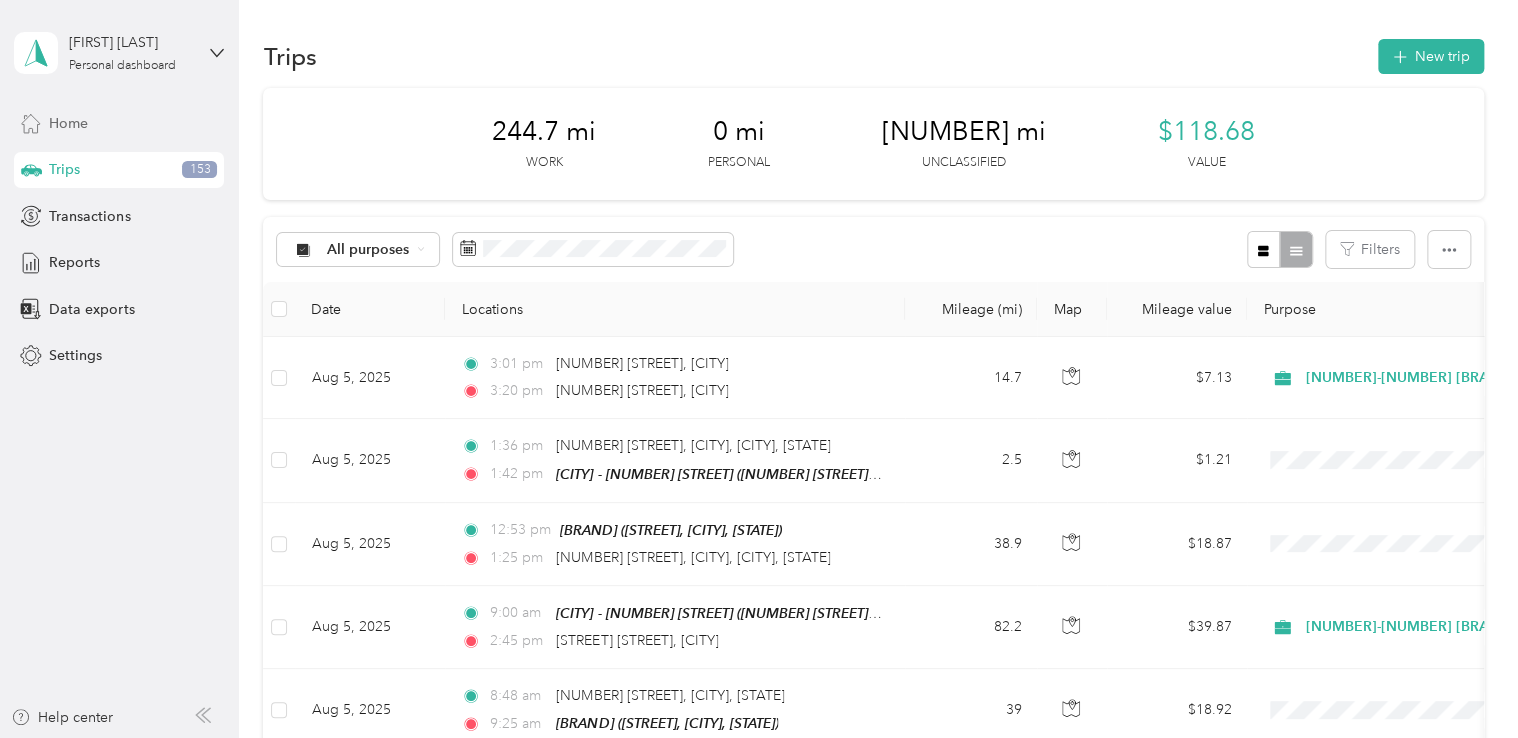 click on "Home" at bounding box center (68, 123) 